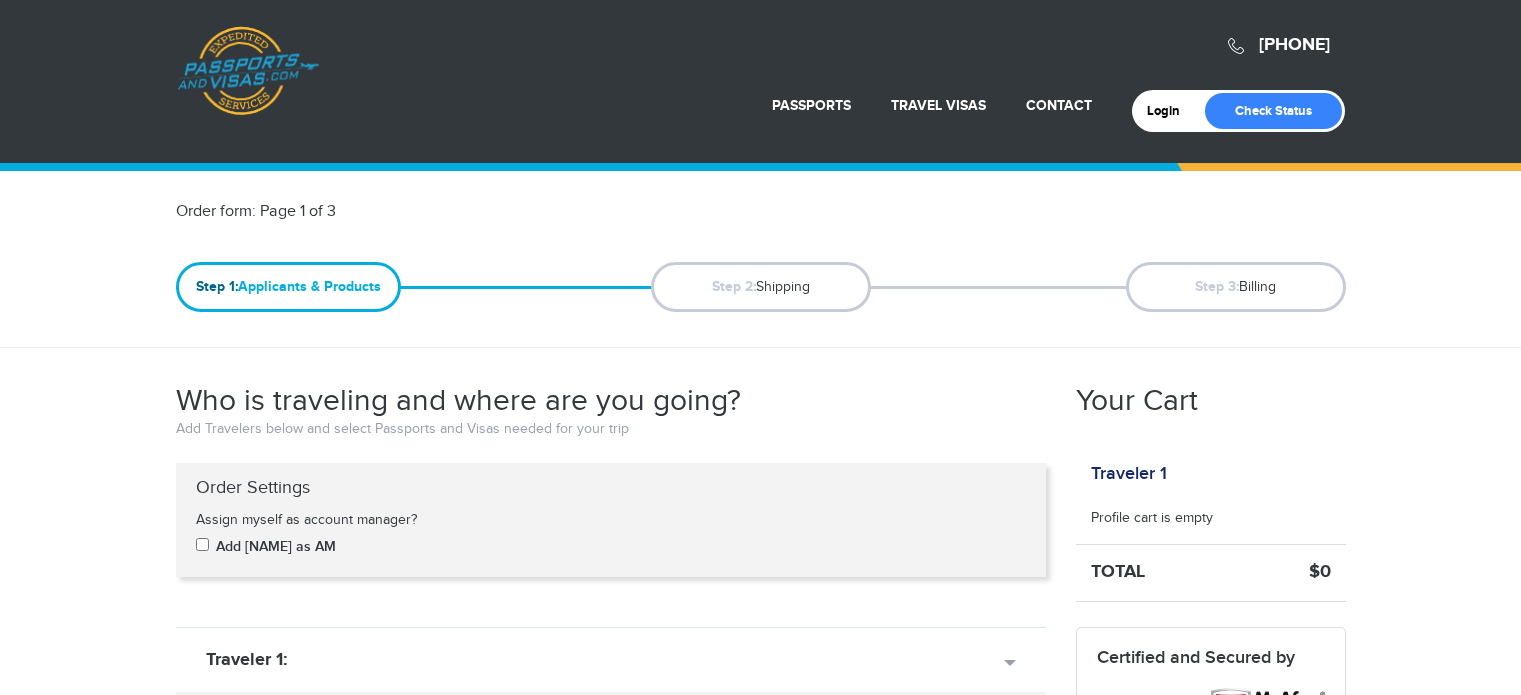 scroll, scrollTop: 0, scrollLeft: 0, axis: both 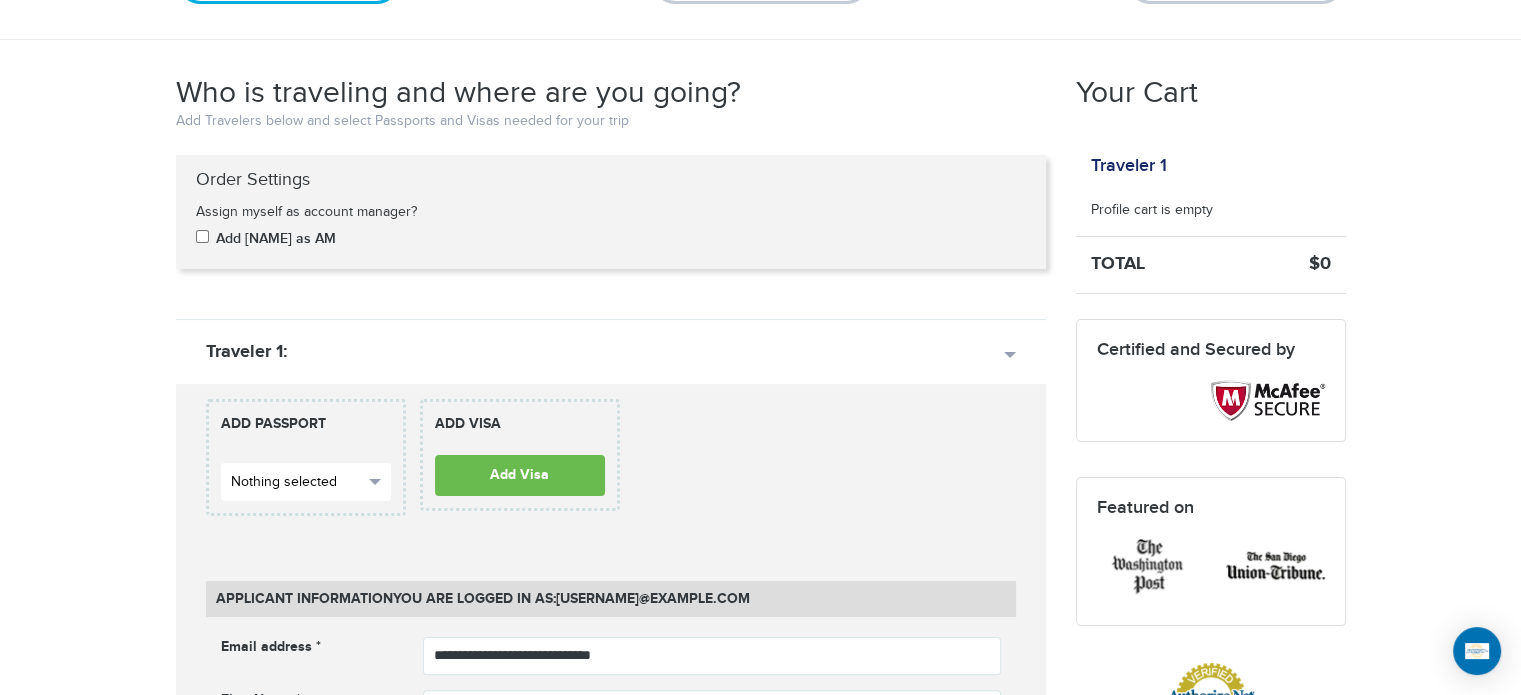 click on "Nothing selected" at bounding box center (306, 482) 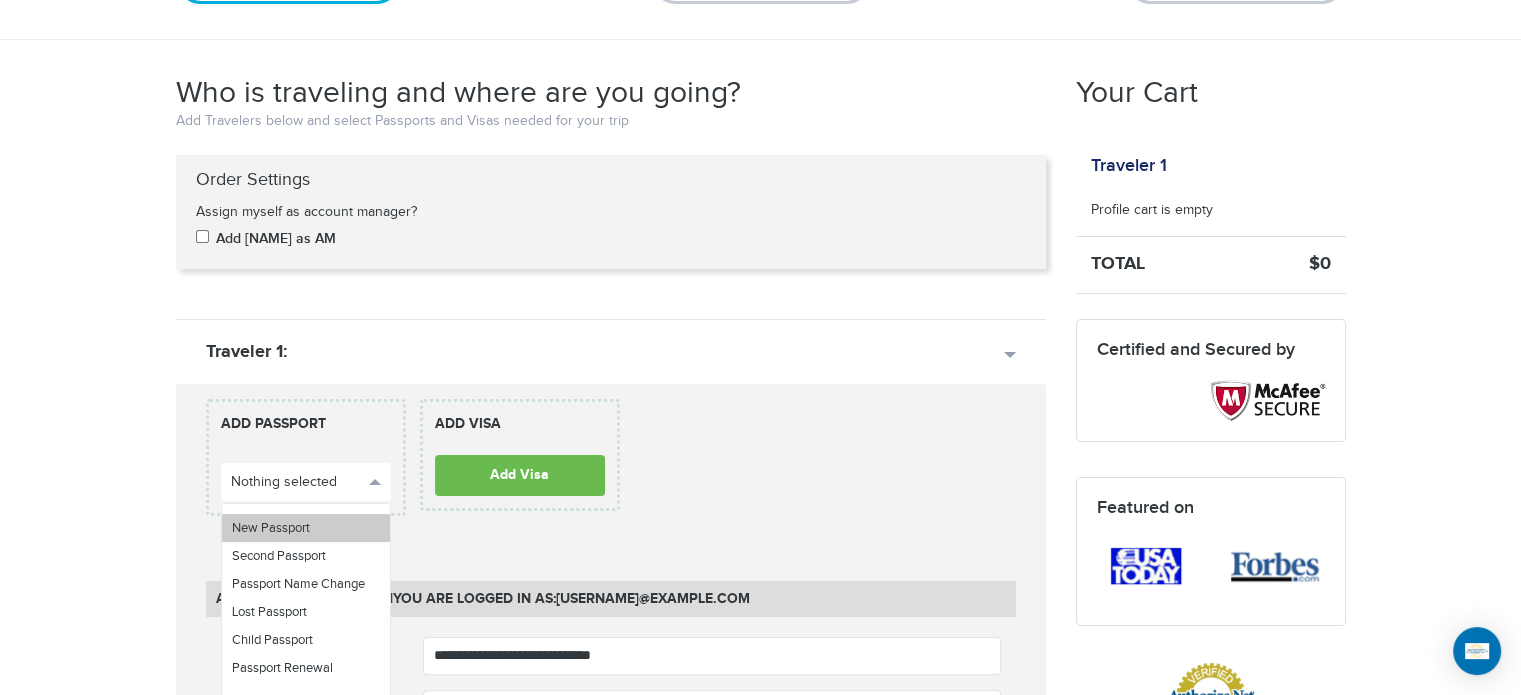 click on "New Passport" at bounding box center [306, 528] 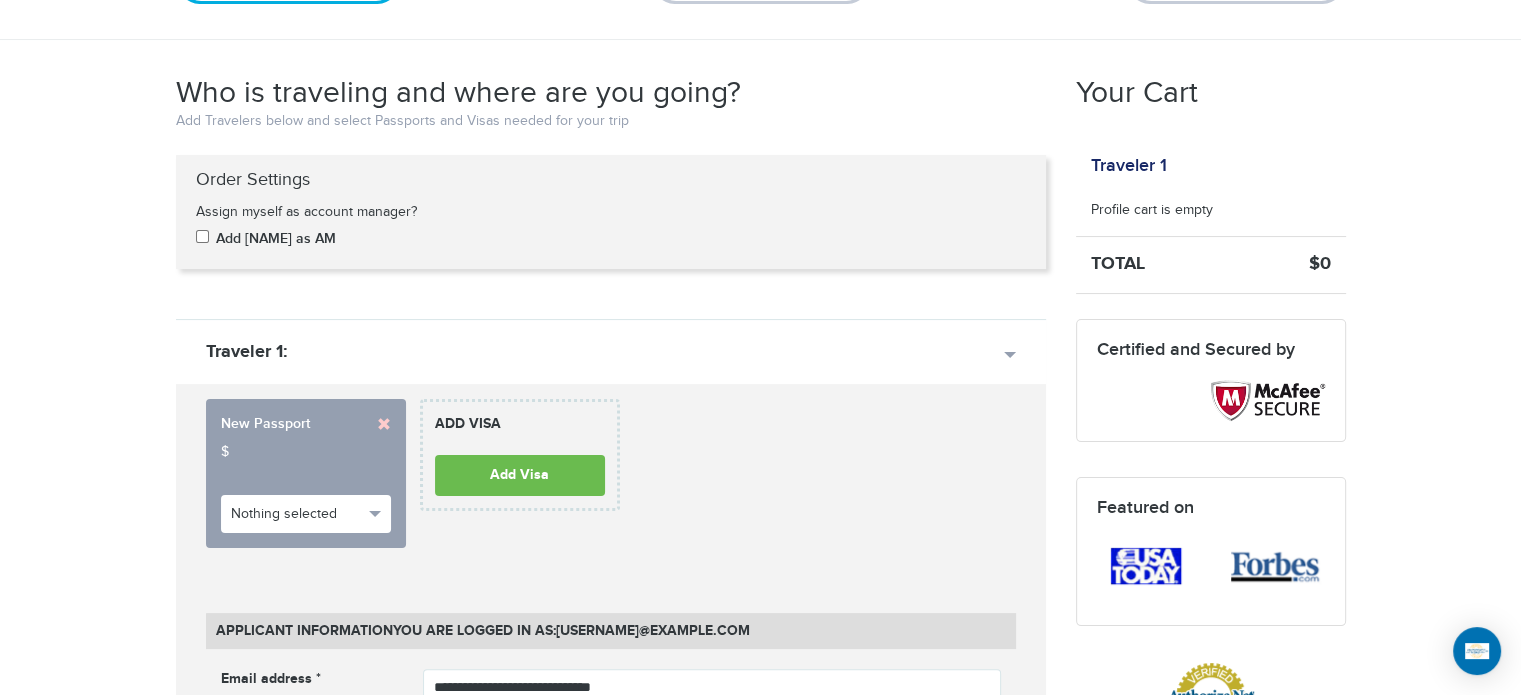 scroll, scrollTop: 400, scrollLeft: 0, axis: vertical 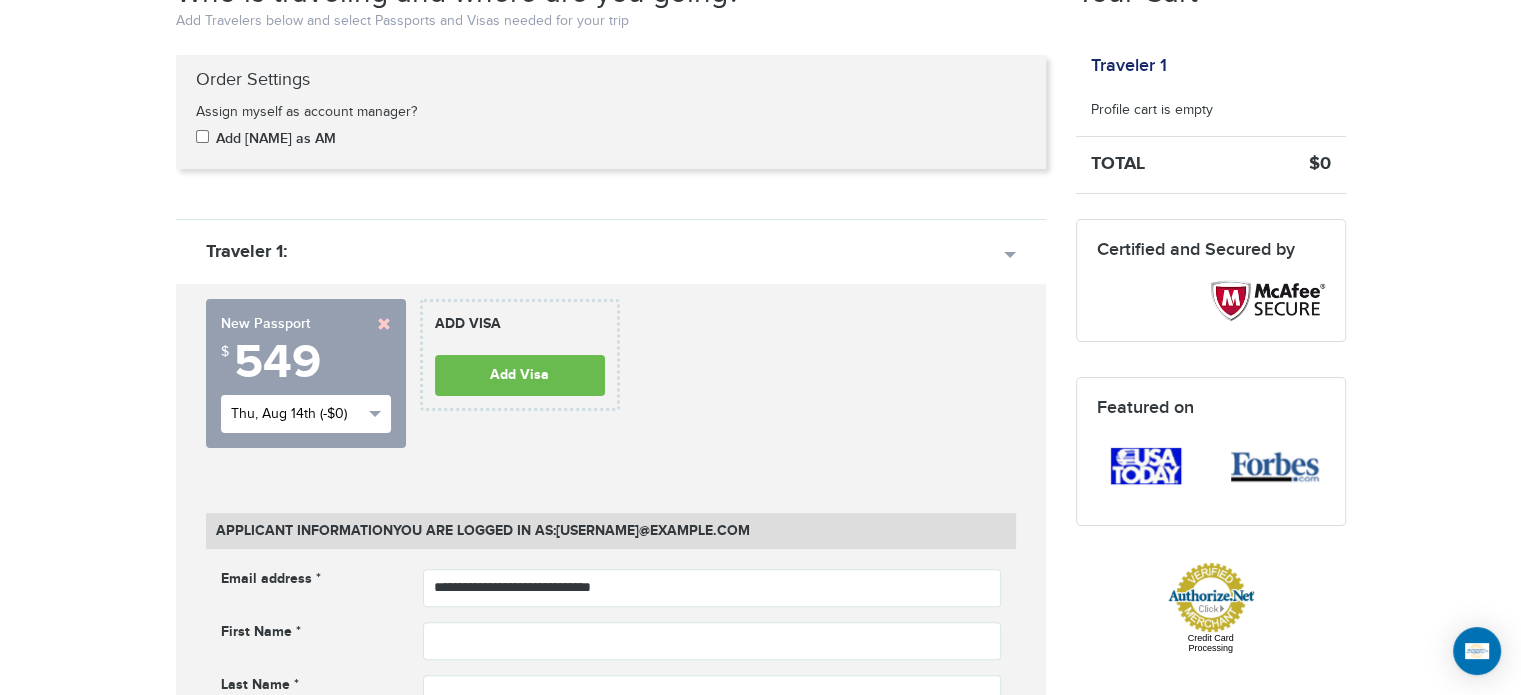 click on "Thu, Aug 14th (-$0)" at bounding box center [306, 414] 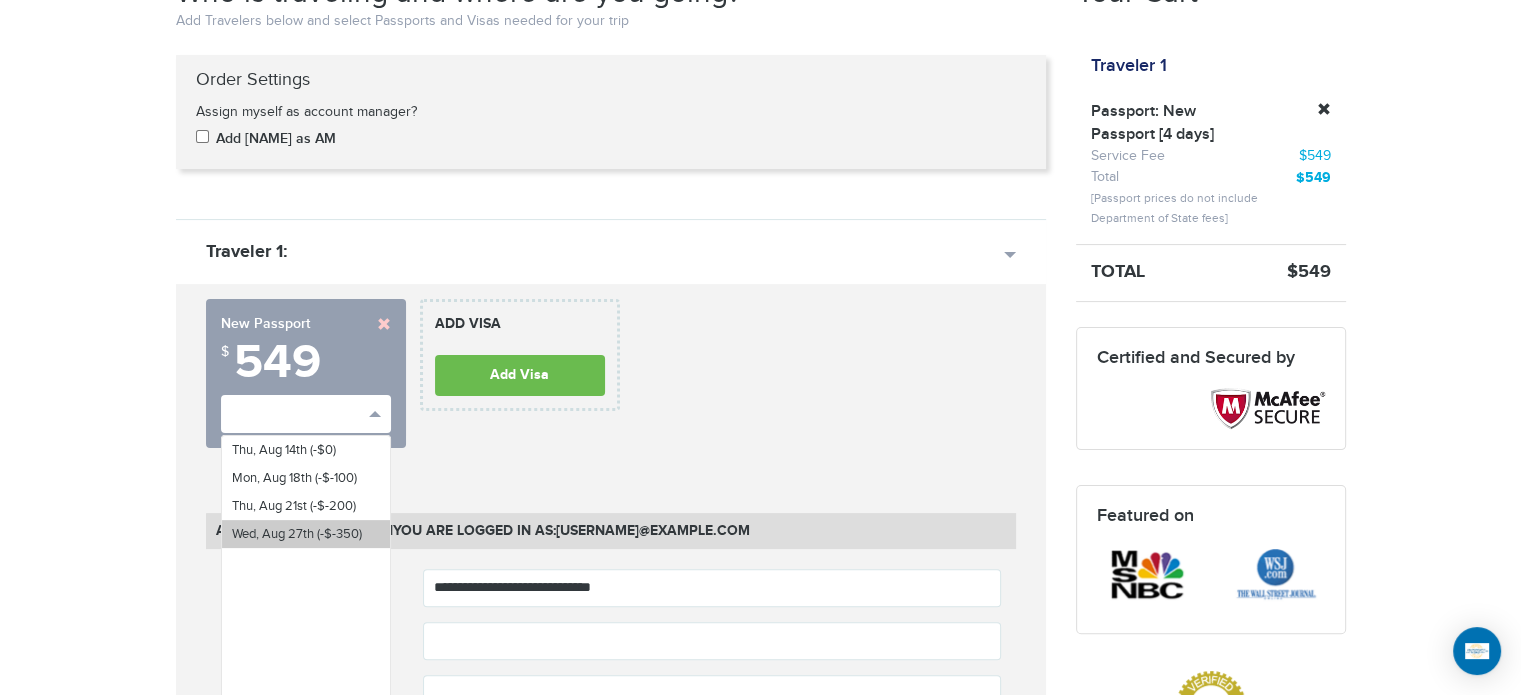 click on "Wed, Aug 27th (-$-350)" at bounding box center [297, 534] 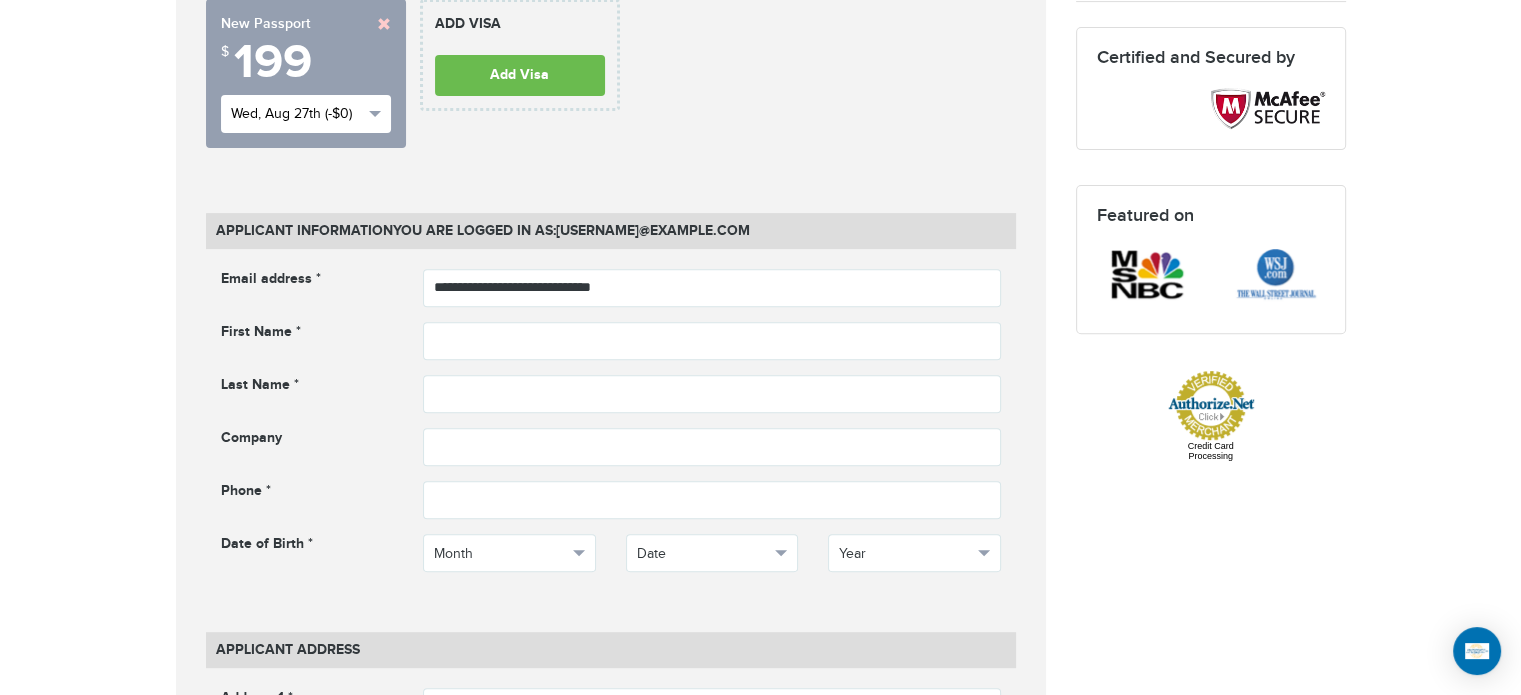 scroll, scrollTop: 800, scrollLeft: 0, axis: vertical 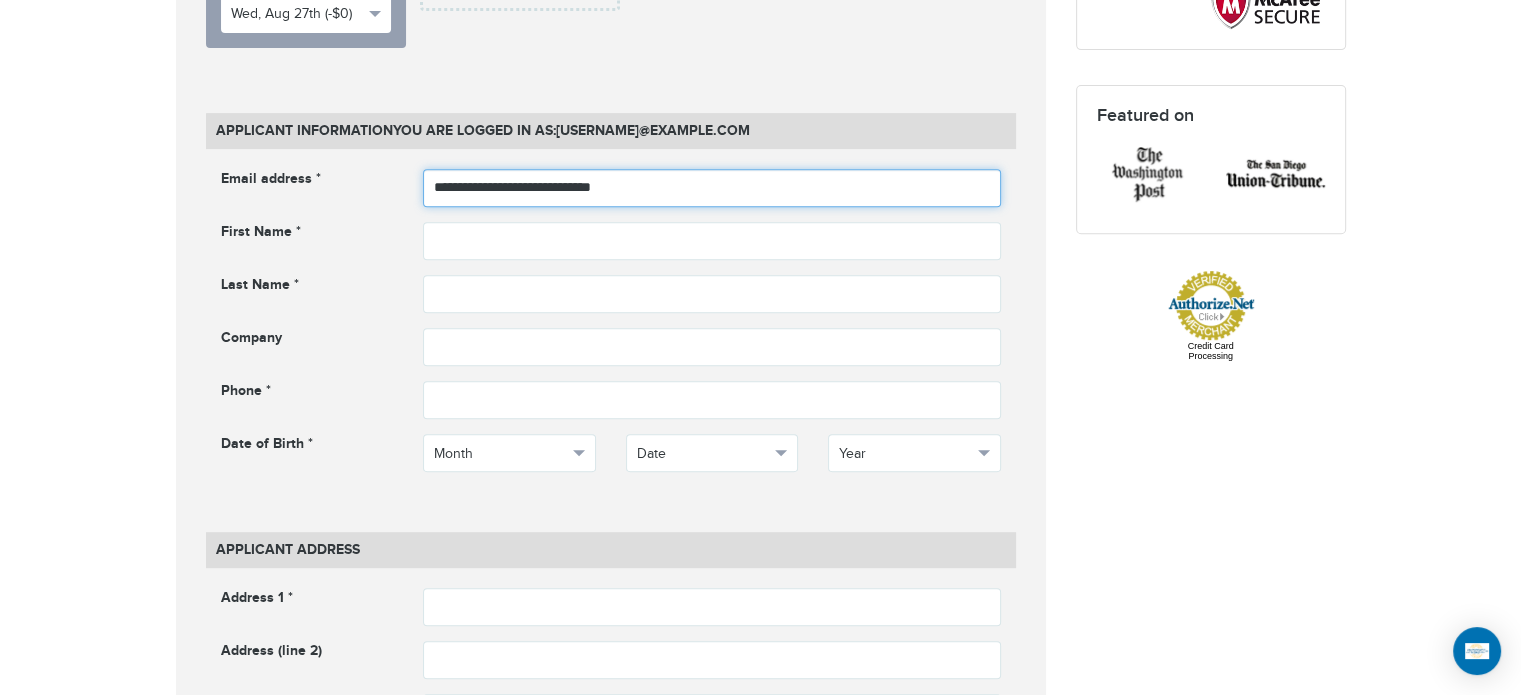 drag, startPoint x: 646, startPoint y: 179, endPoint x: 427, endPoint y: 183, distance: 219.03653 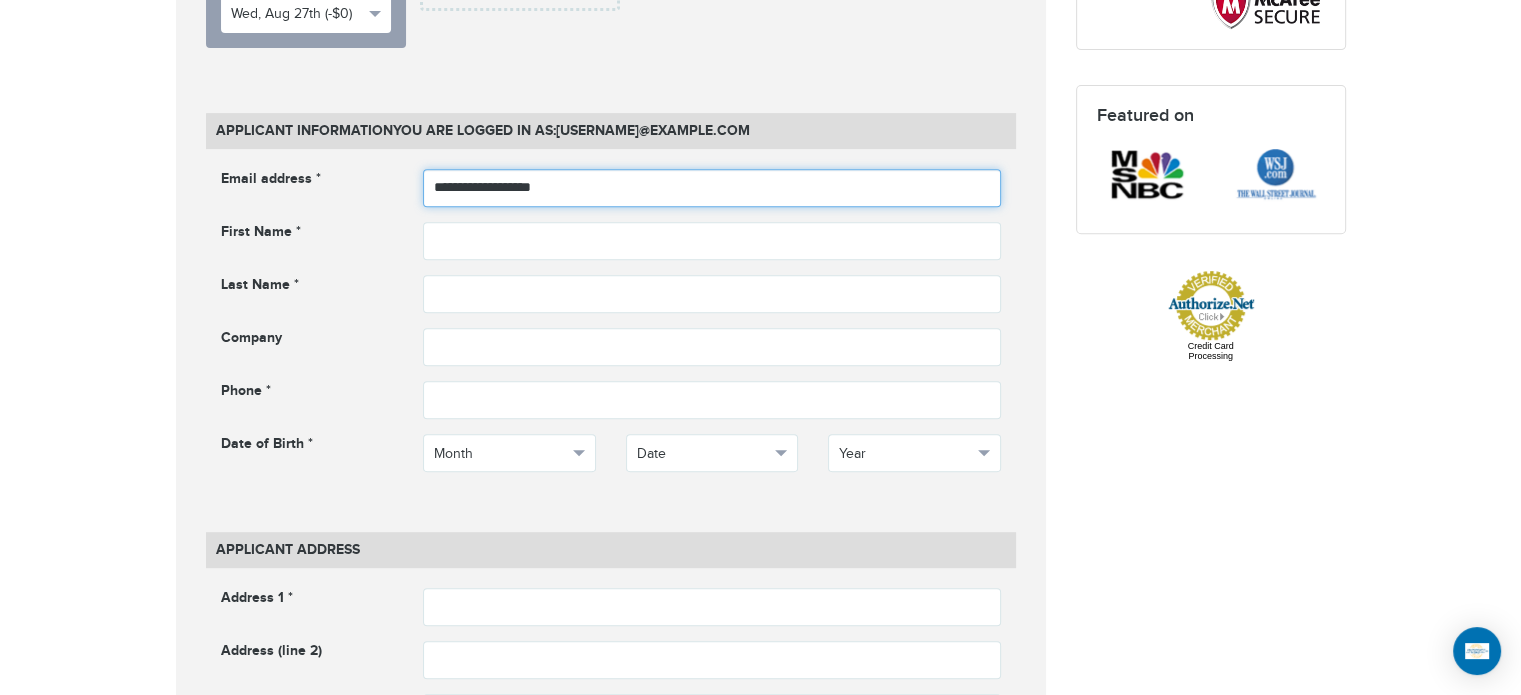 type on "**********" 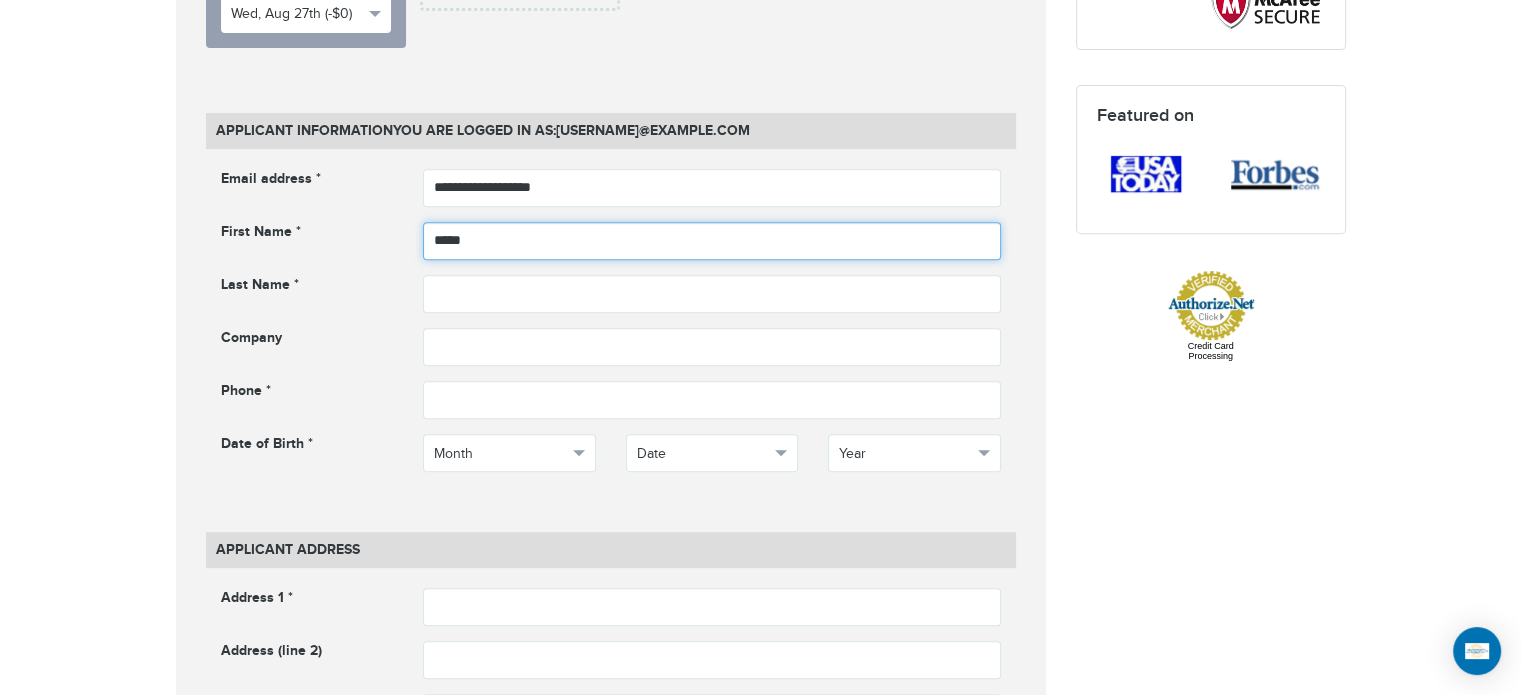type on "*****" 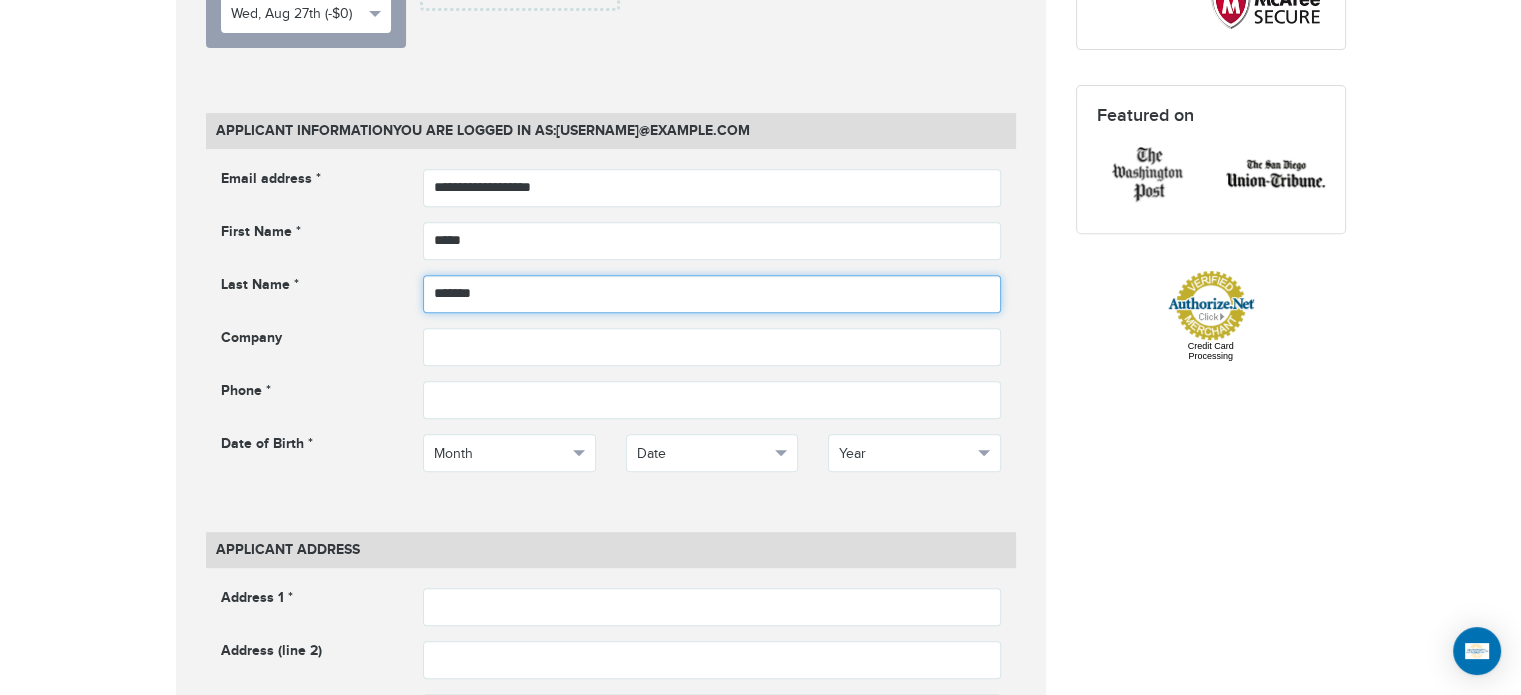 type on "*******" 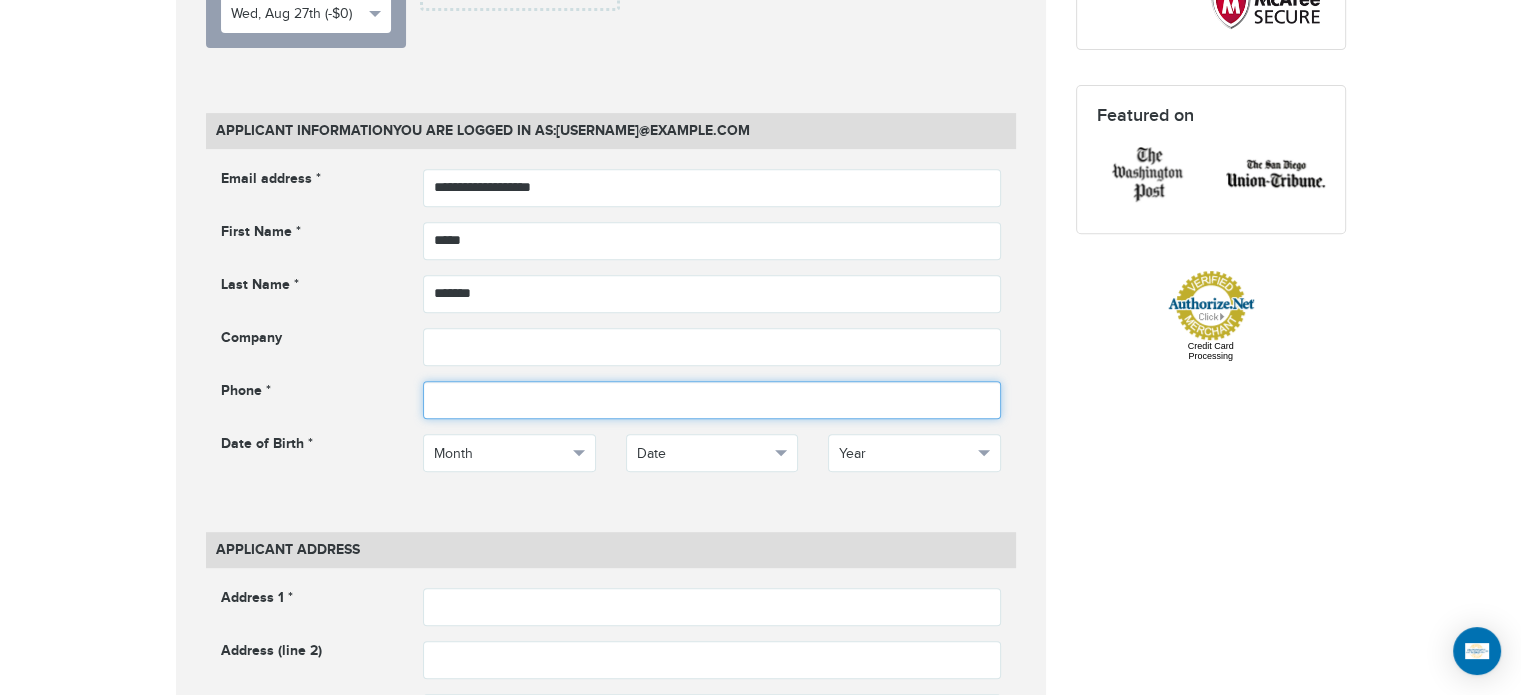 click at bounding box center [712, 400] 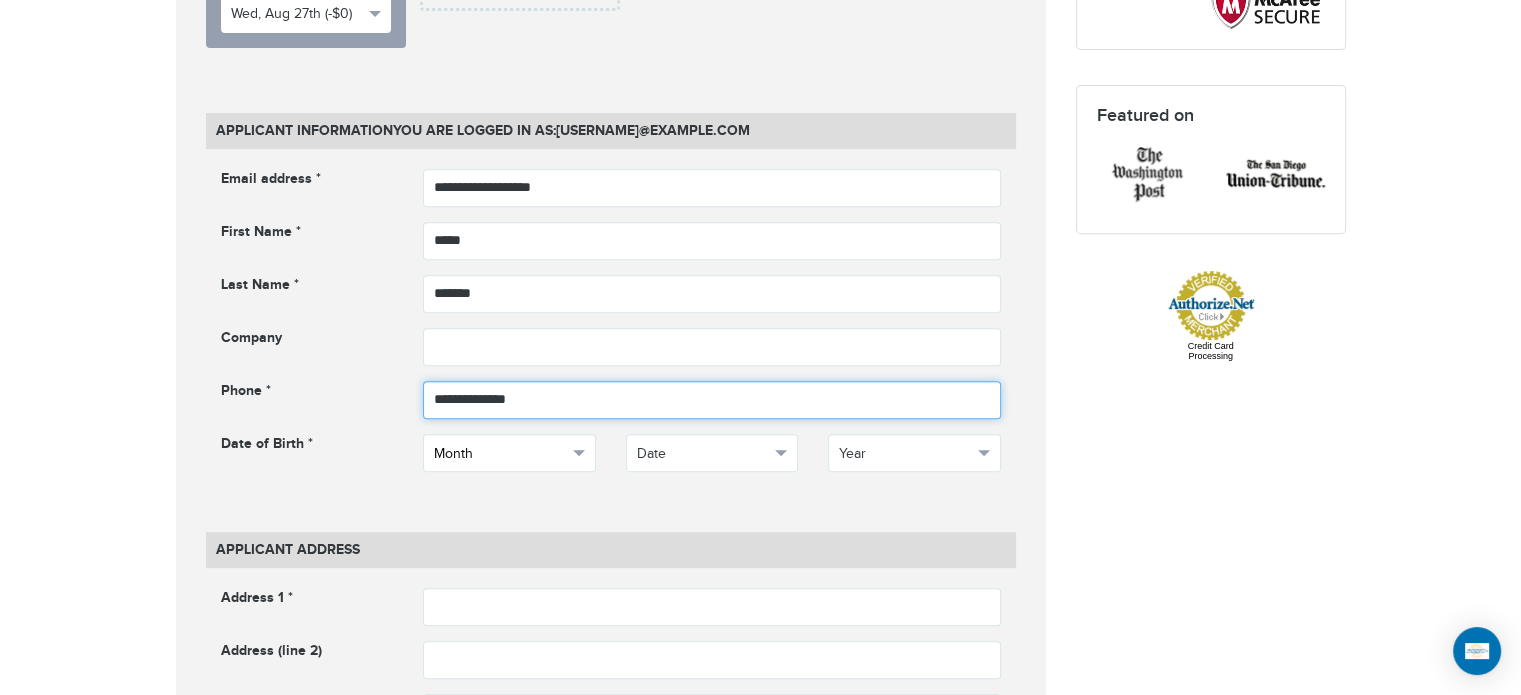 type on "**********" 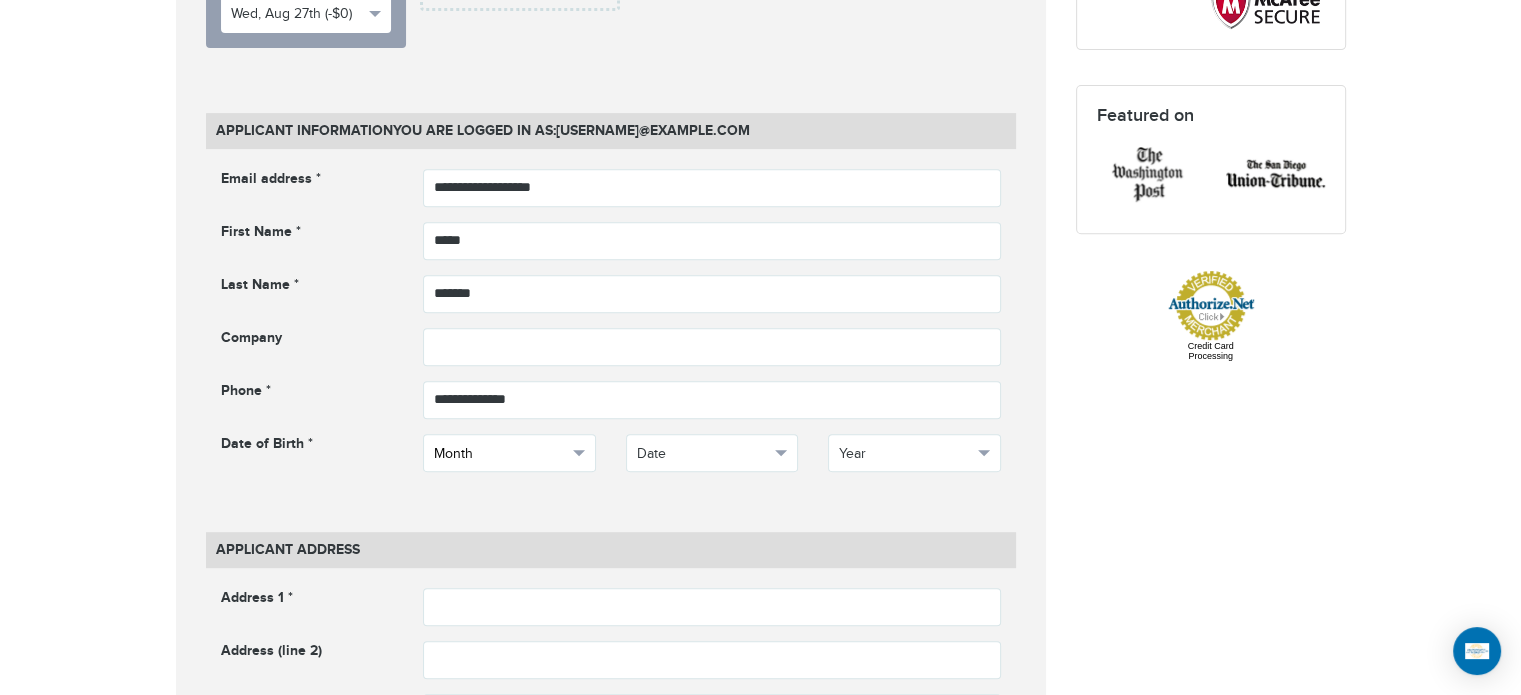 click on "Month" at bounding box center [500, 454] 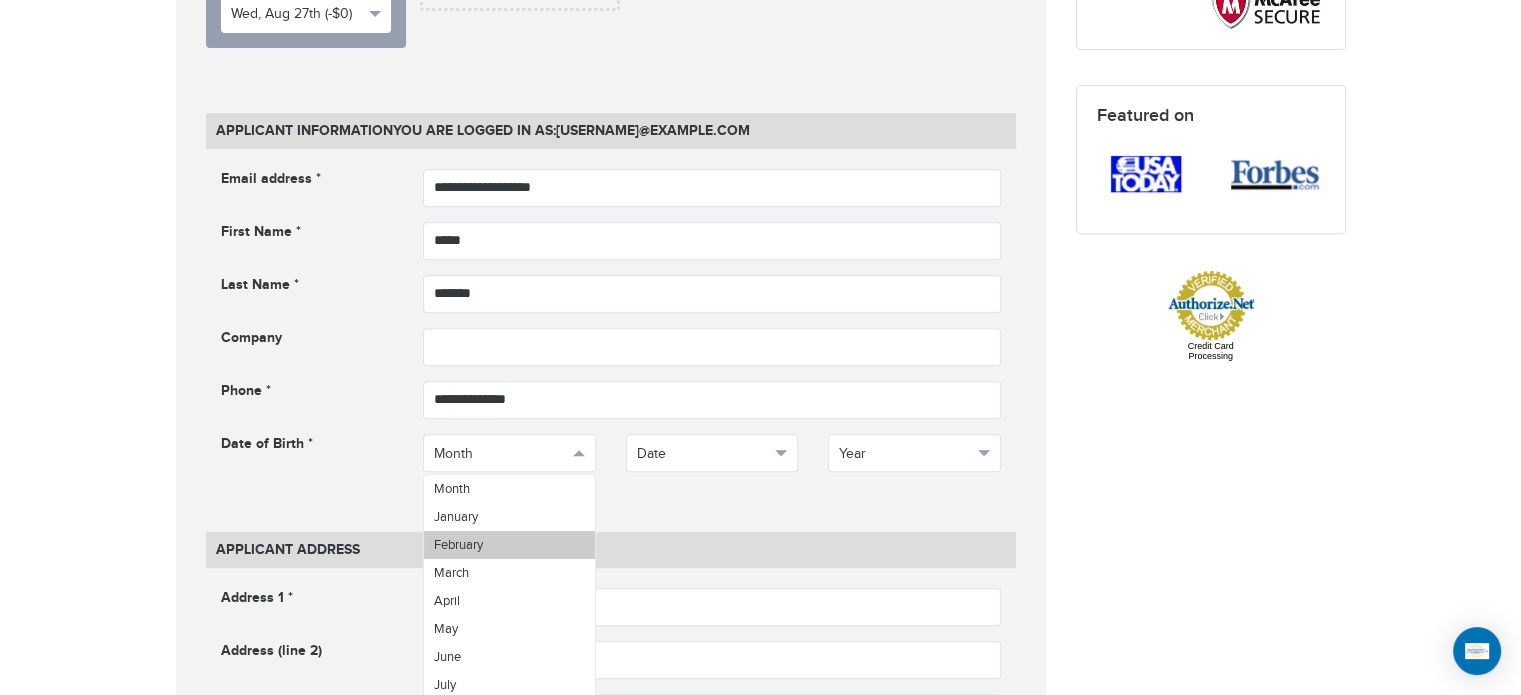 click on "February" at bounding box center (458, 545) 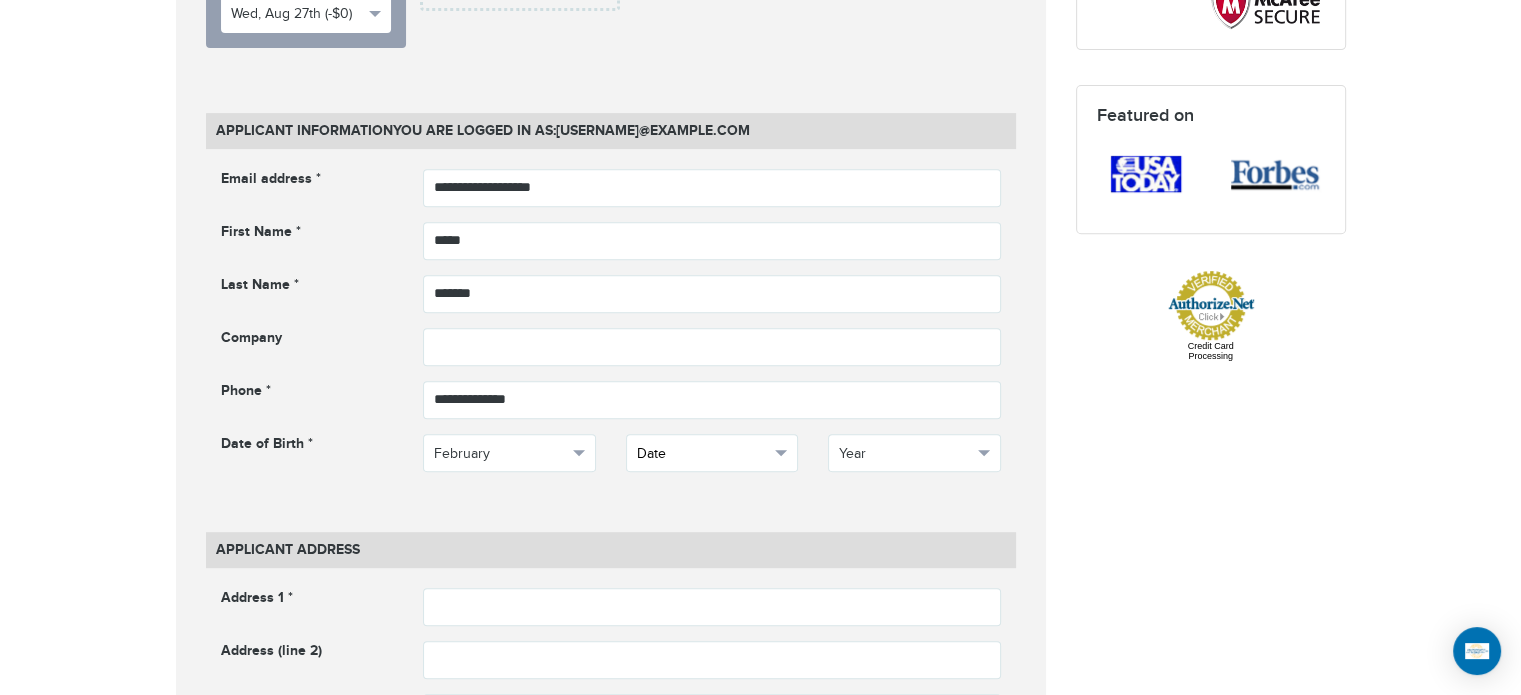 click on "Date" at bounding box center (703, 454) 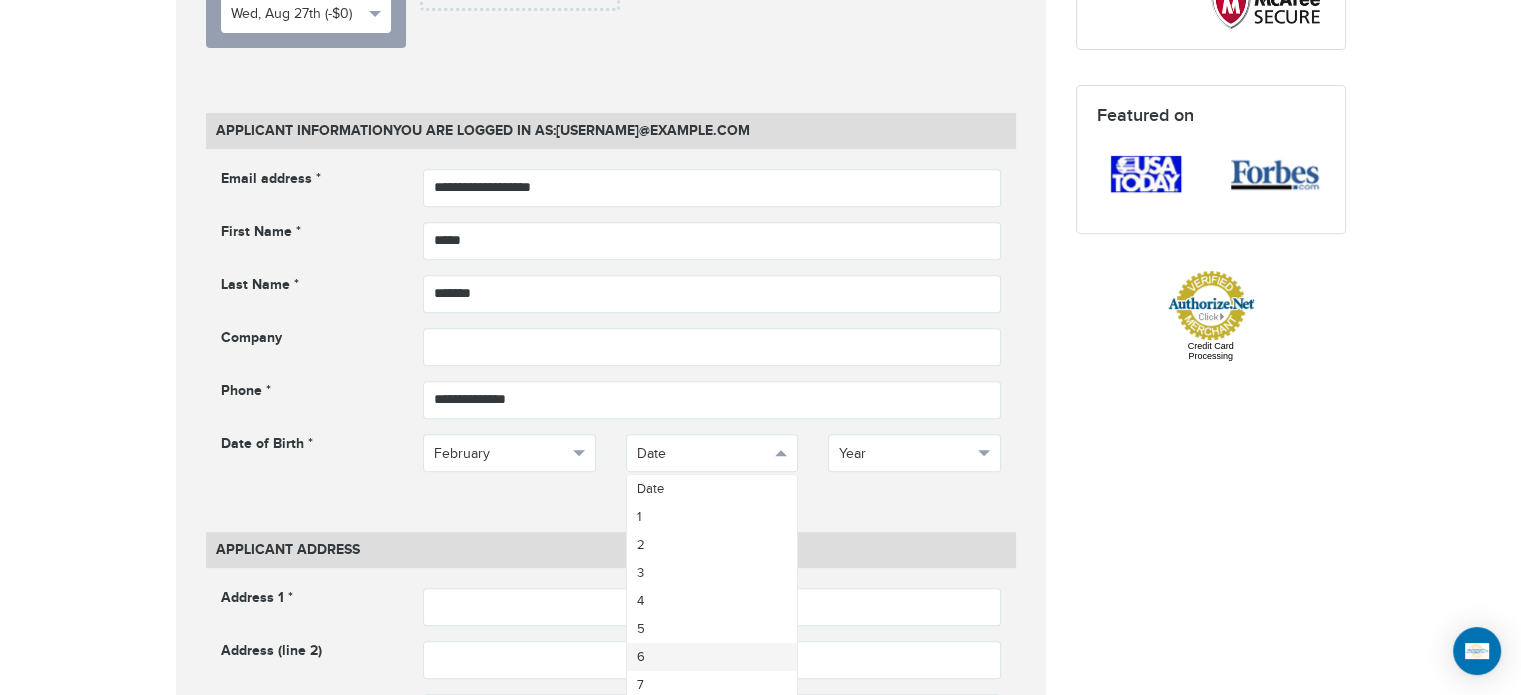 click on "6" at bounding box center (712, 657) 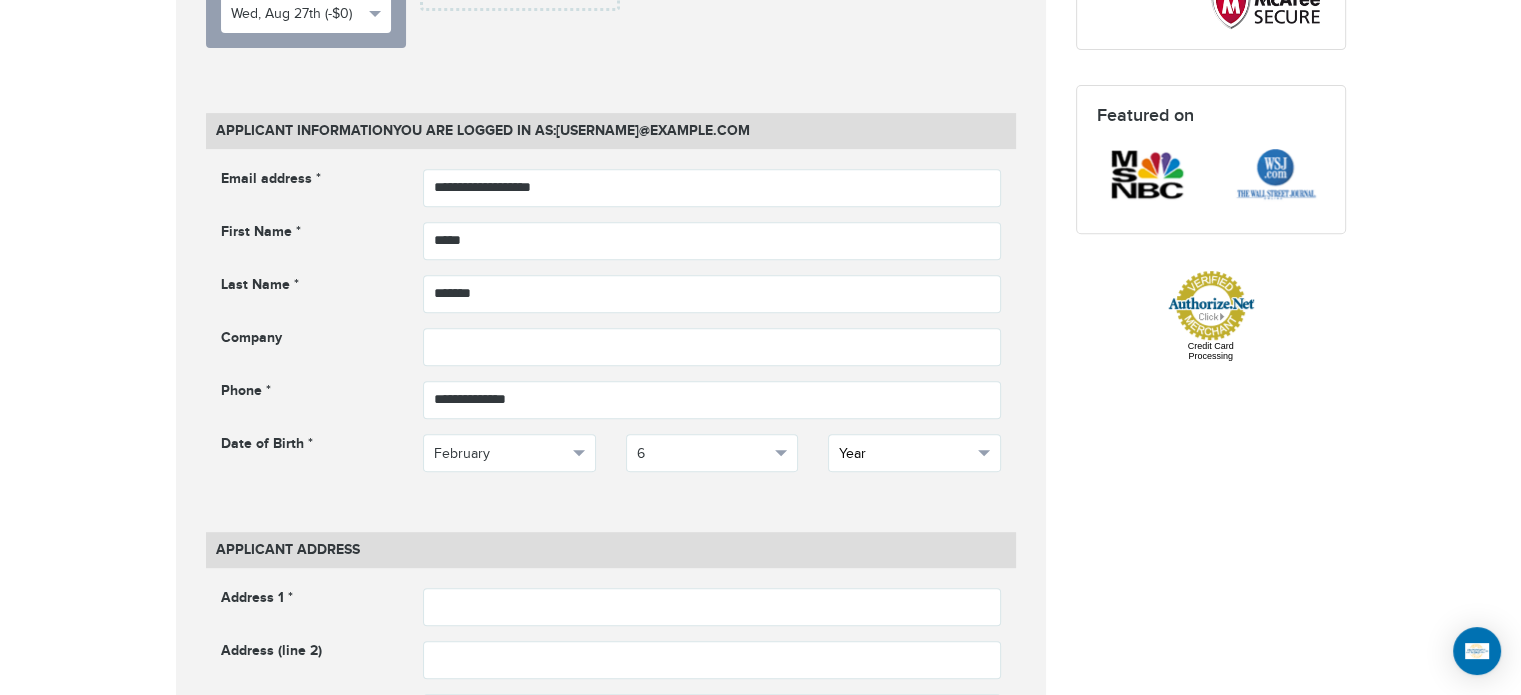 click on "Year" at bounding box center (905, 454) 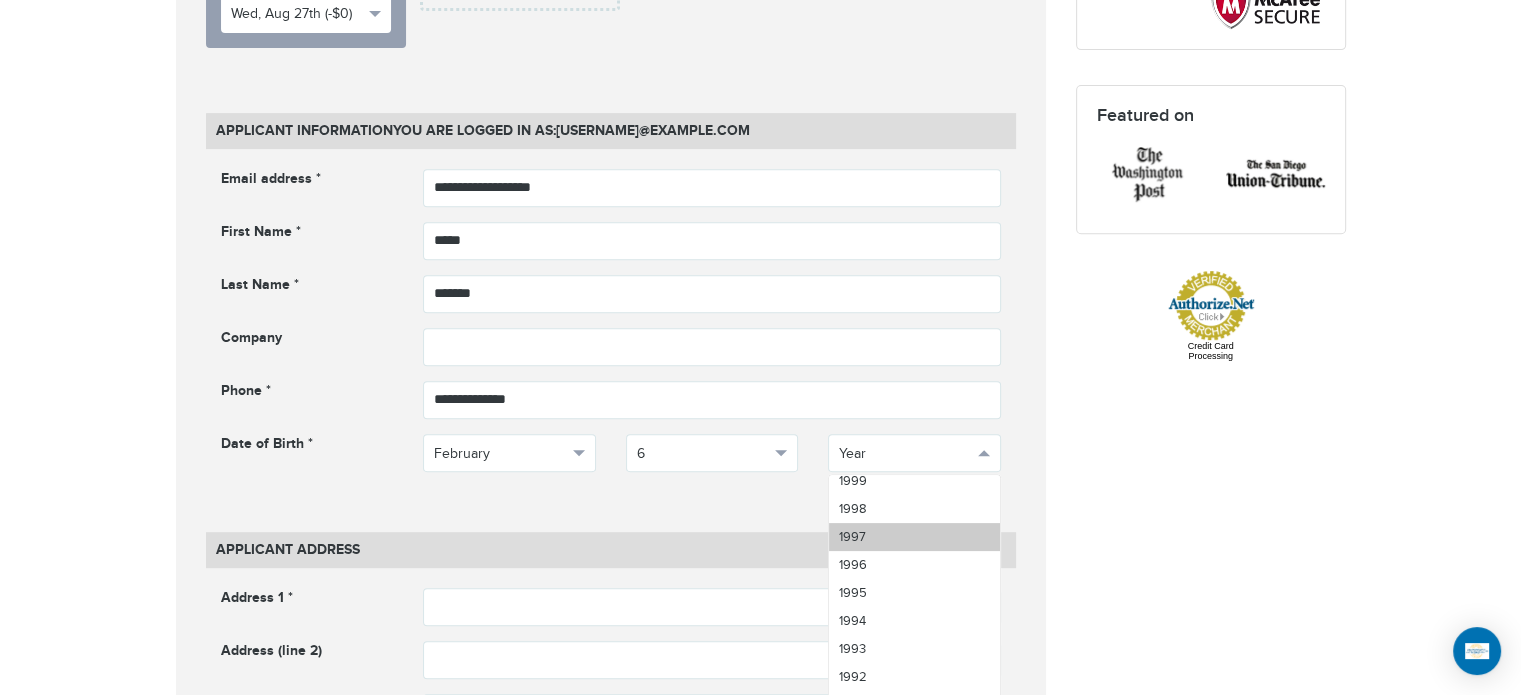 scroll, scrollTop: 800, scrollLeft: 0, axis: vertical 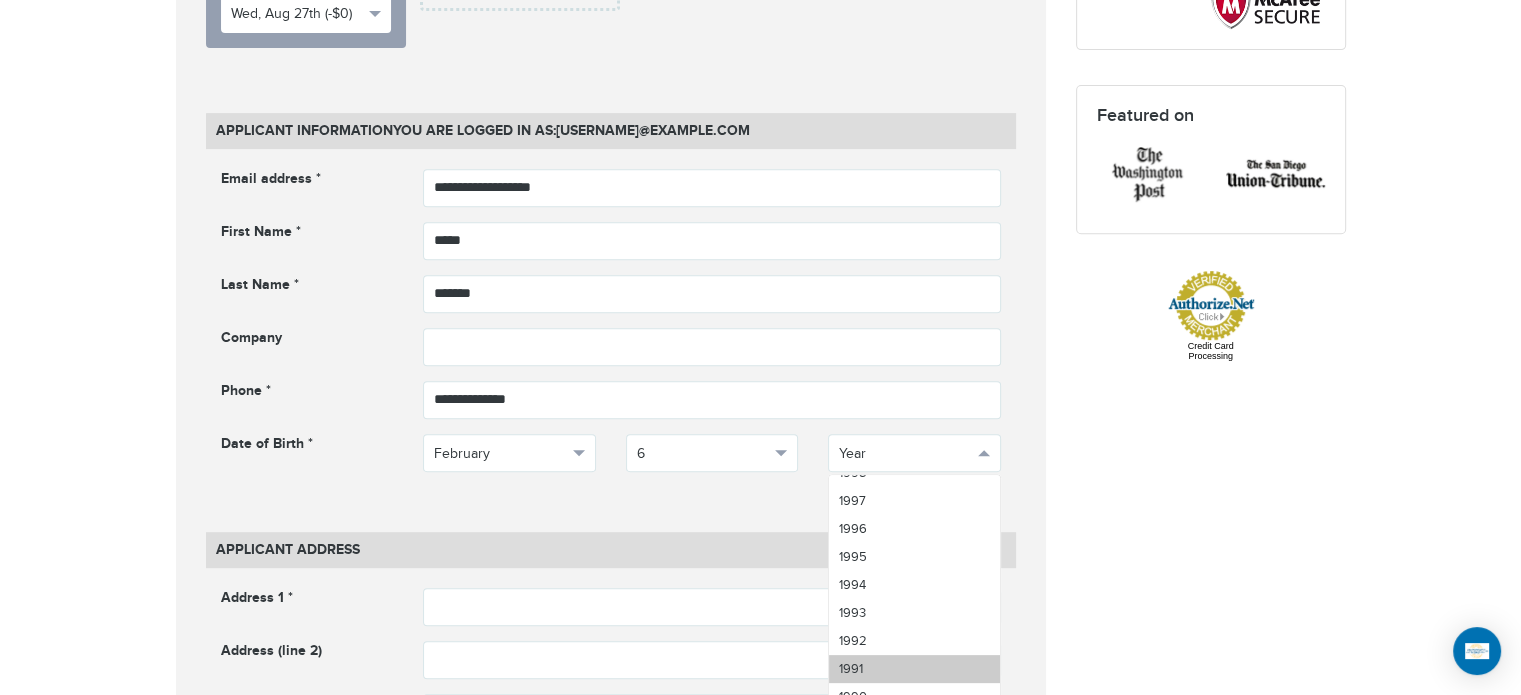 click on "1991" at bounding box center (914, 669) 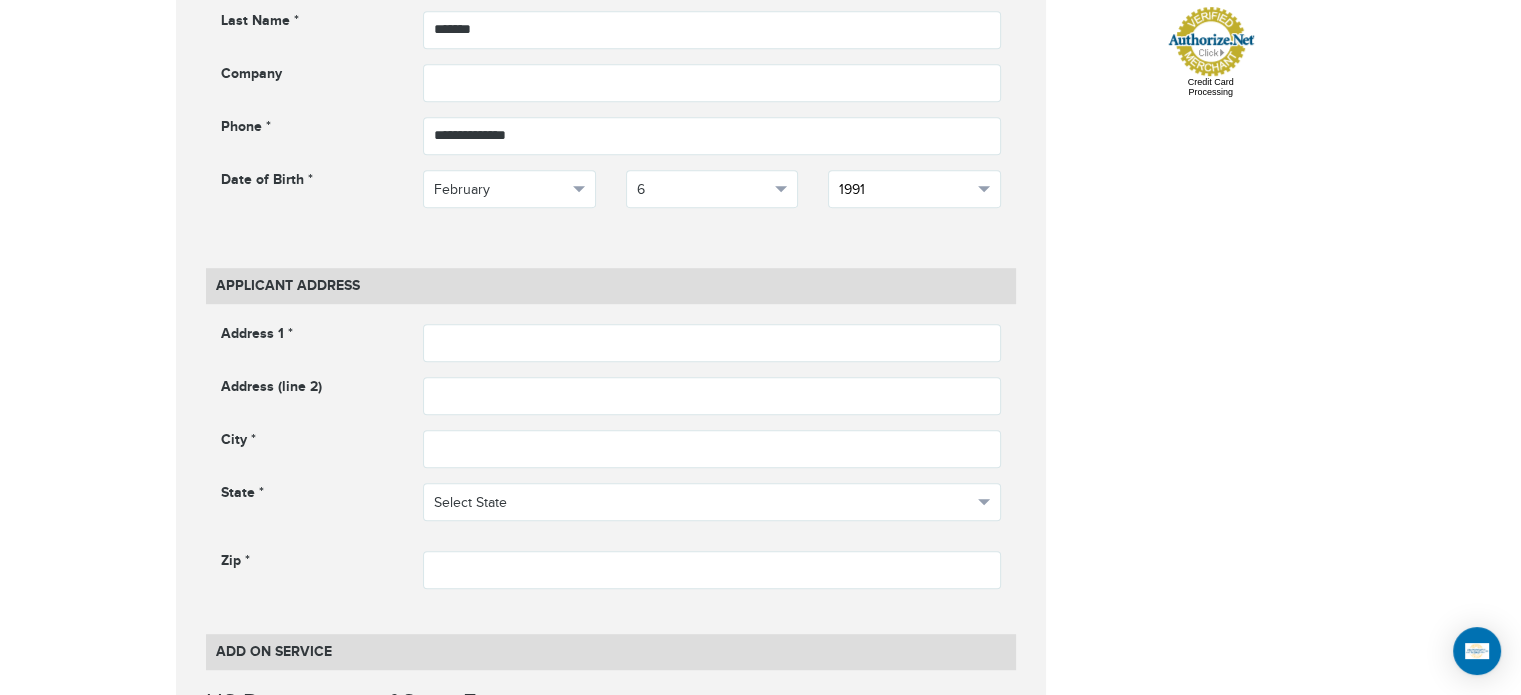 scroll, scrollTop: 1100, scrollLeft: 0, axis: vertical 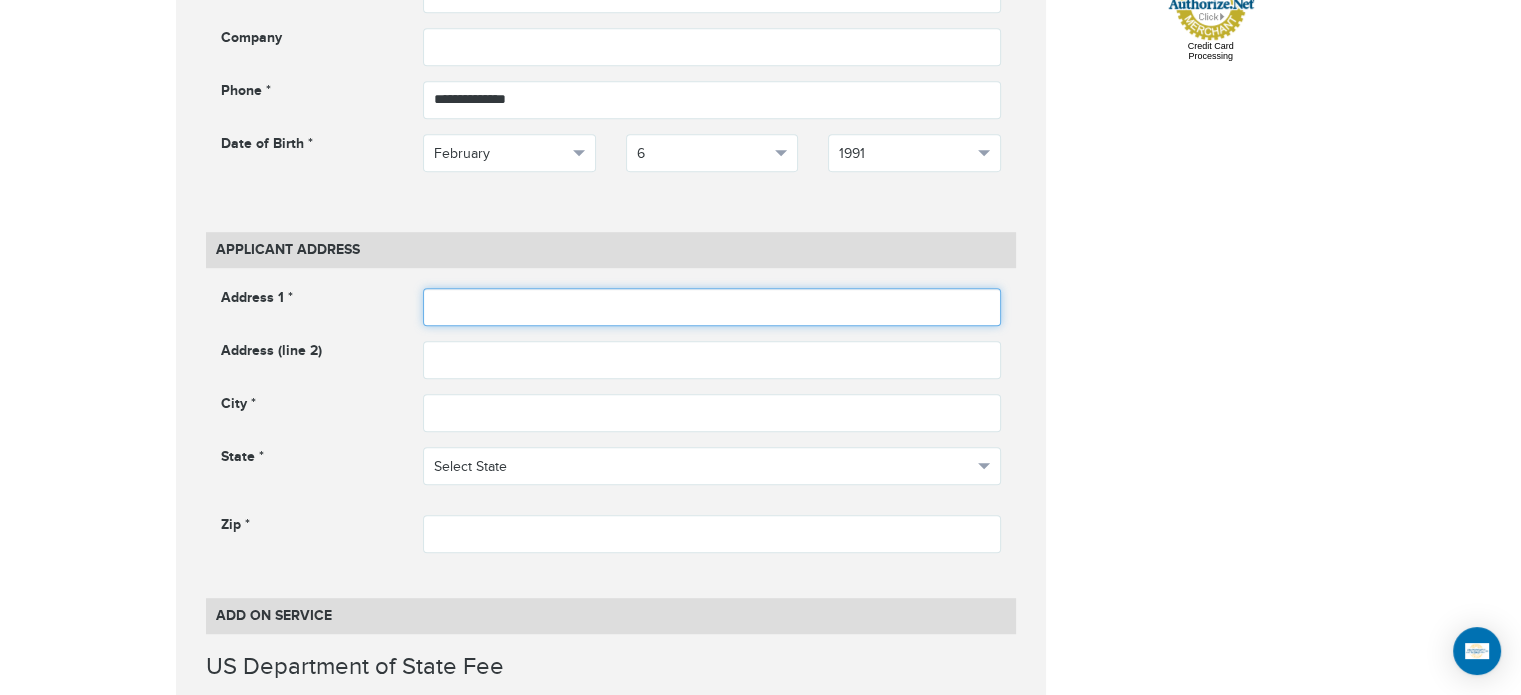 click at bounding box center (712, 307) 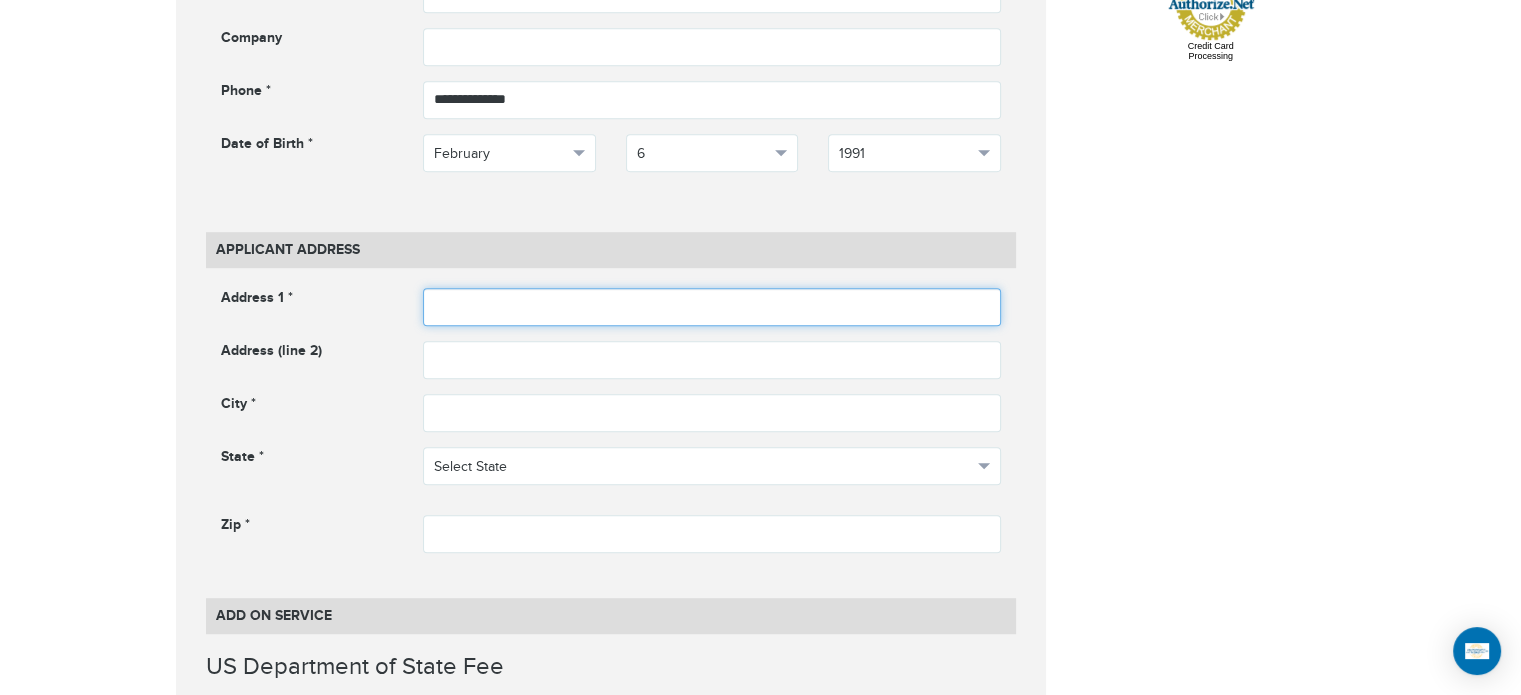 click at bounding box center (712, 307) 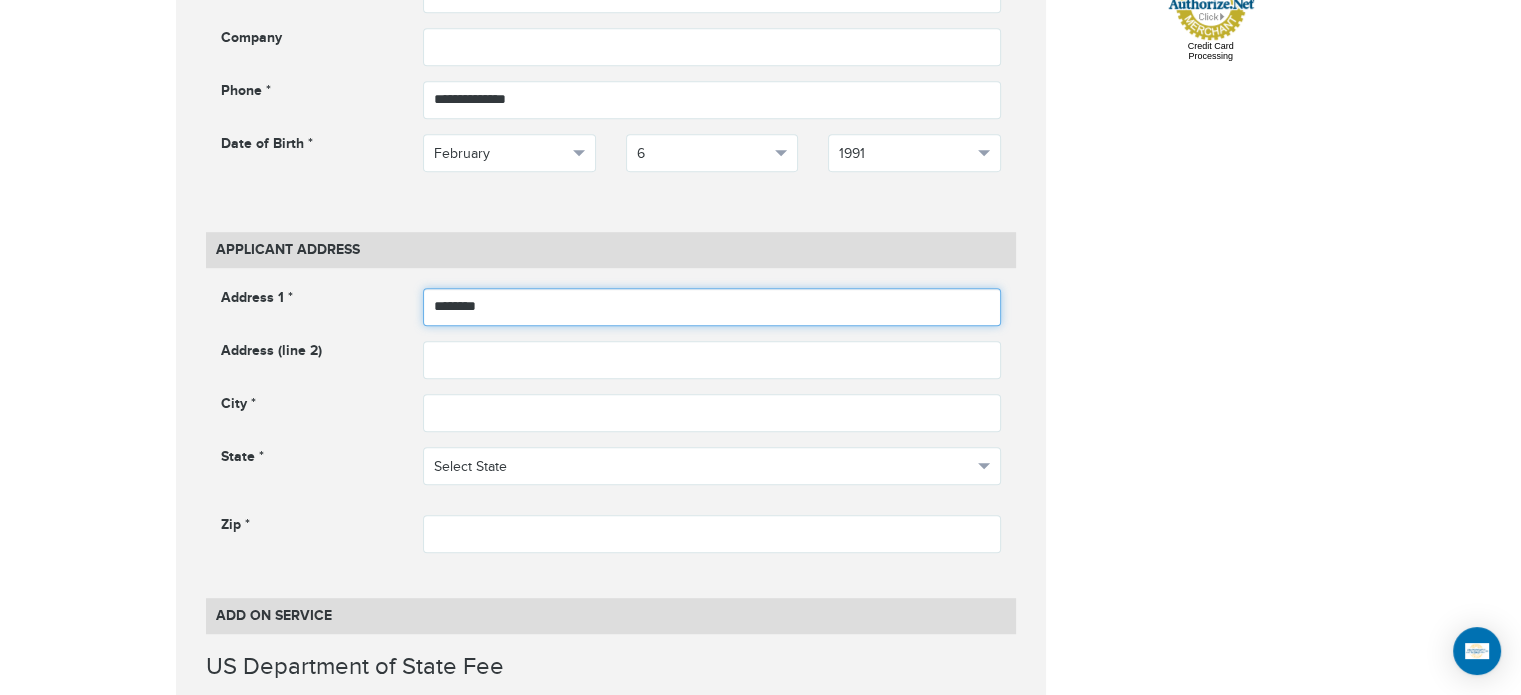 type on "*******" 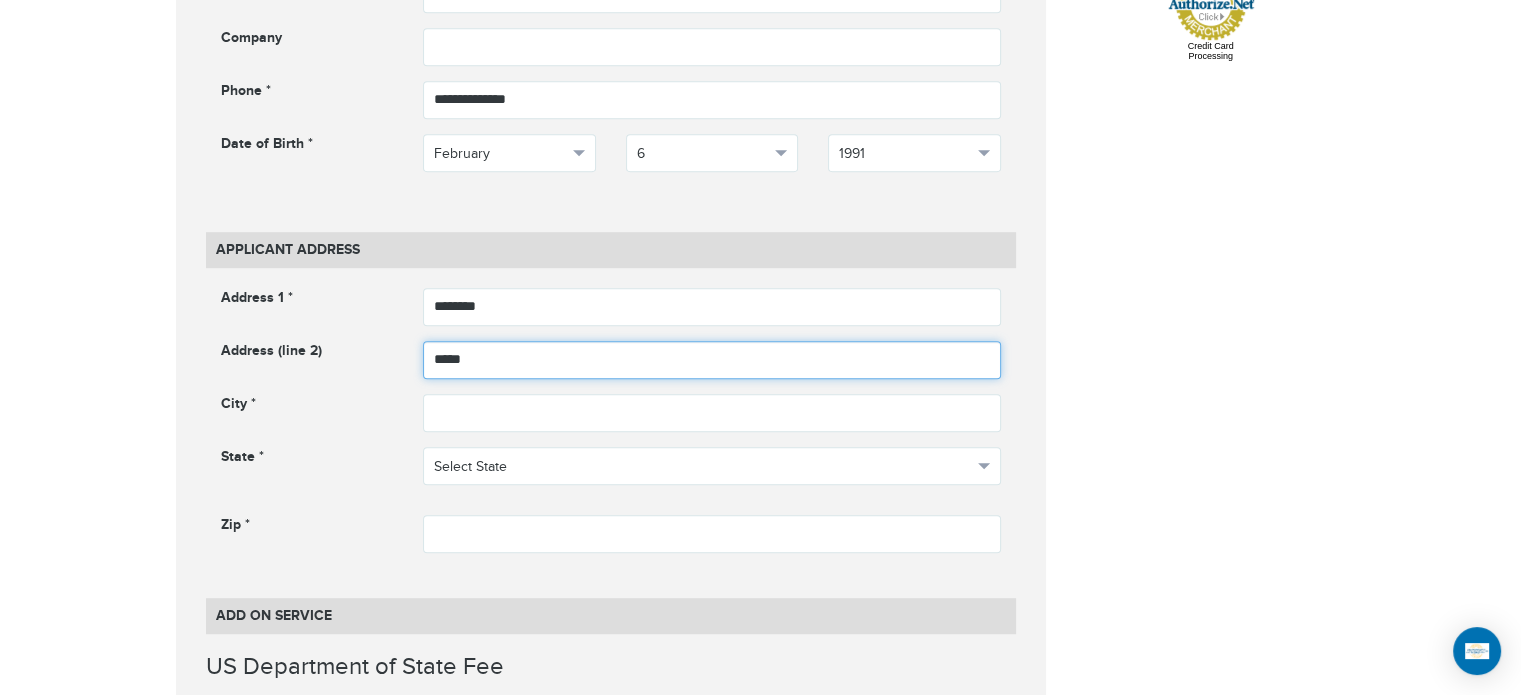 type on "*****" 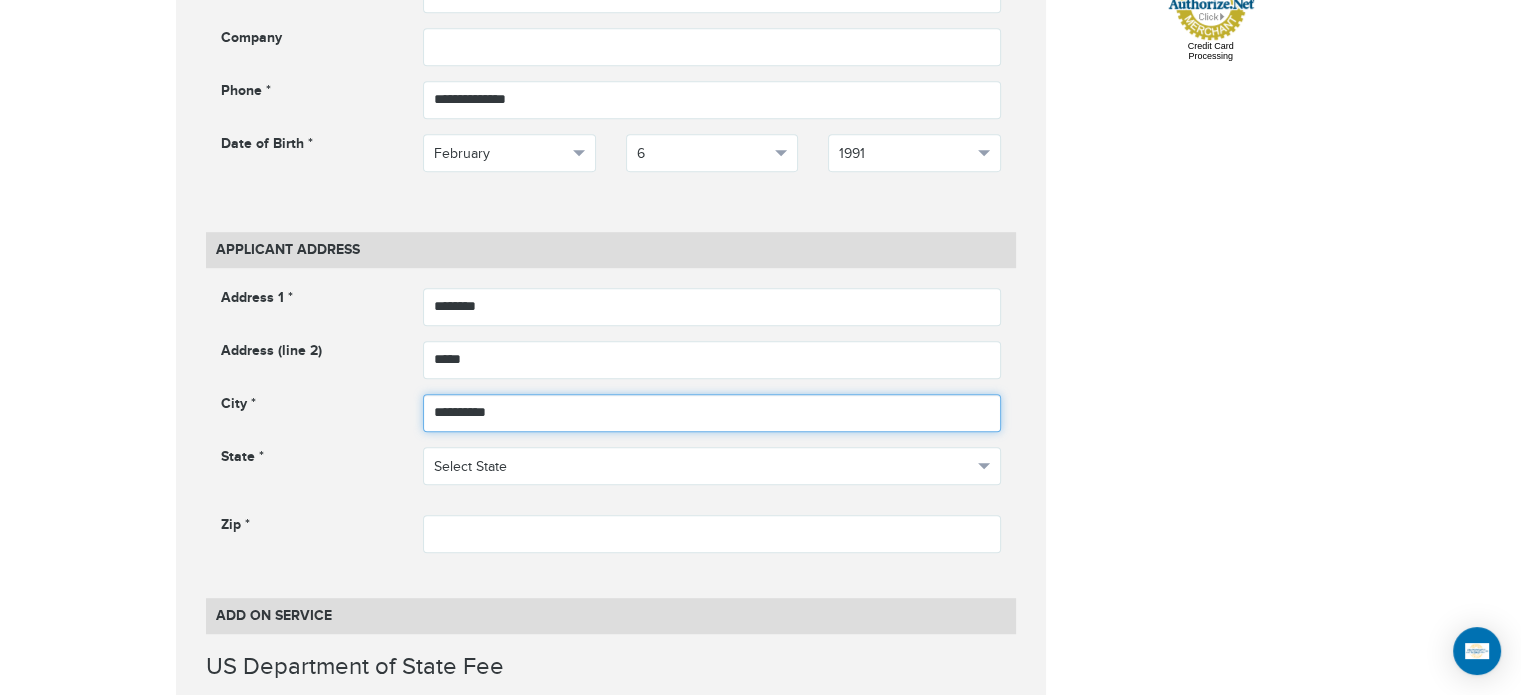type on "**********" 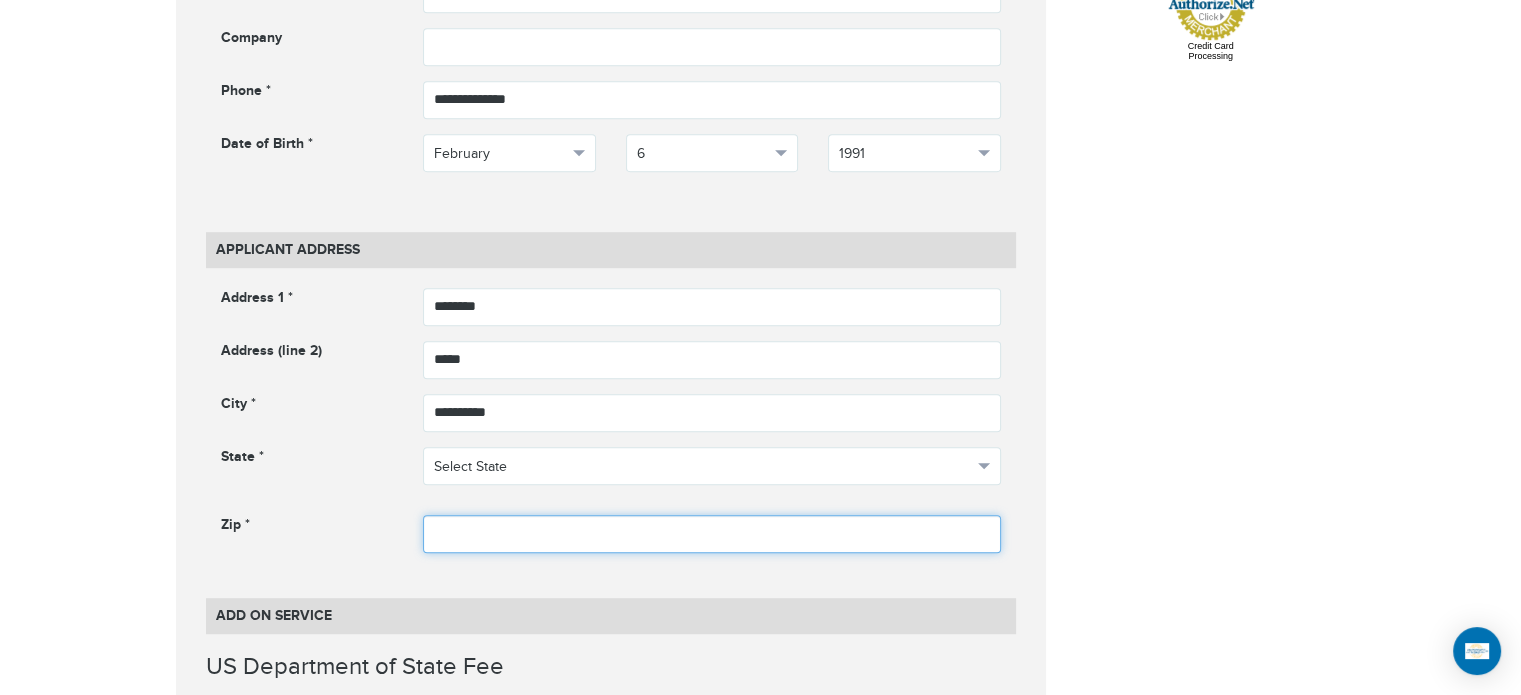 click at bounding box center (712, 534) 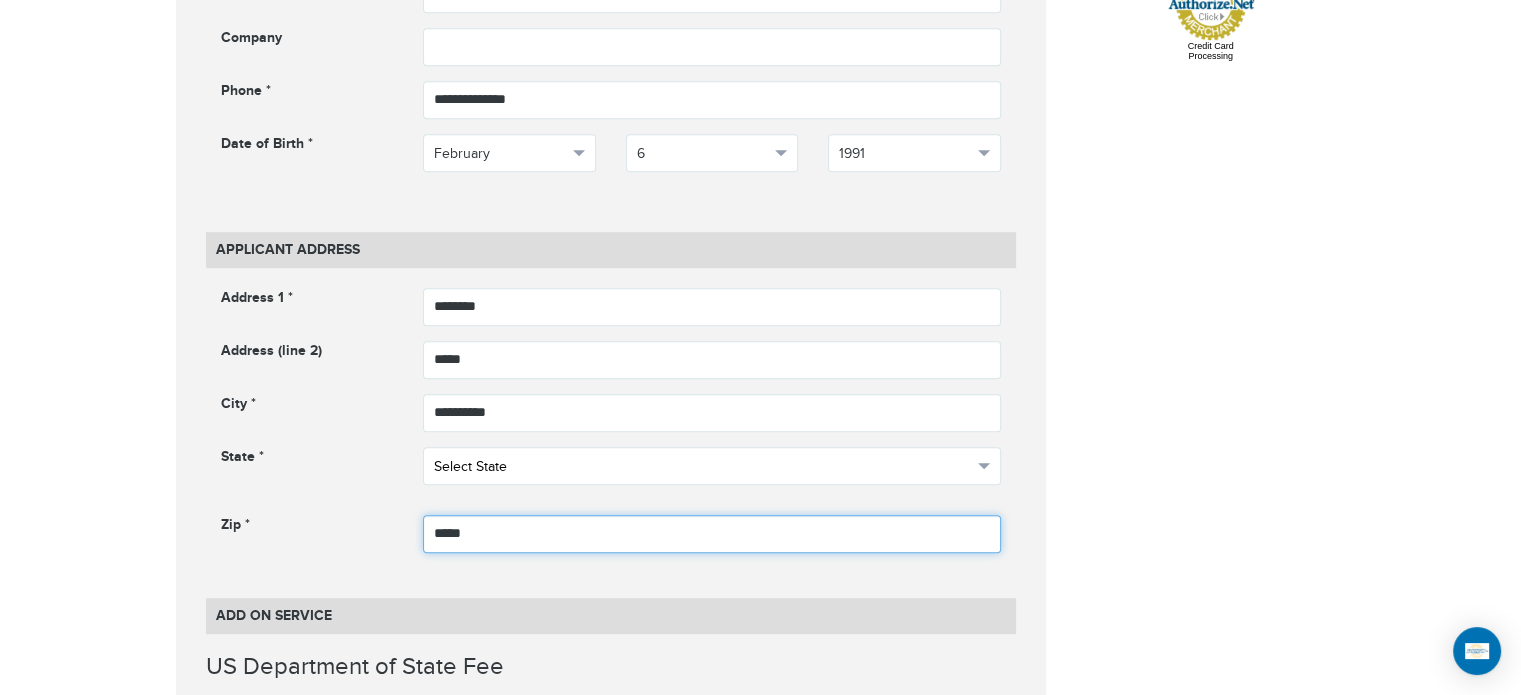type on "*****" 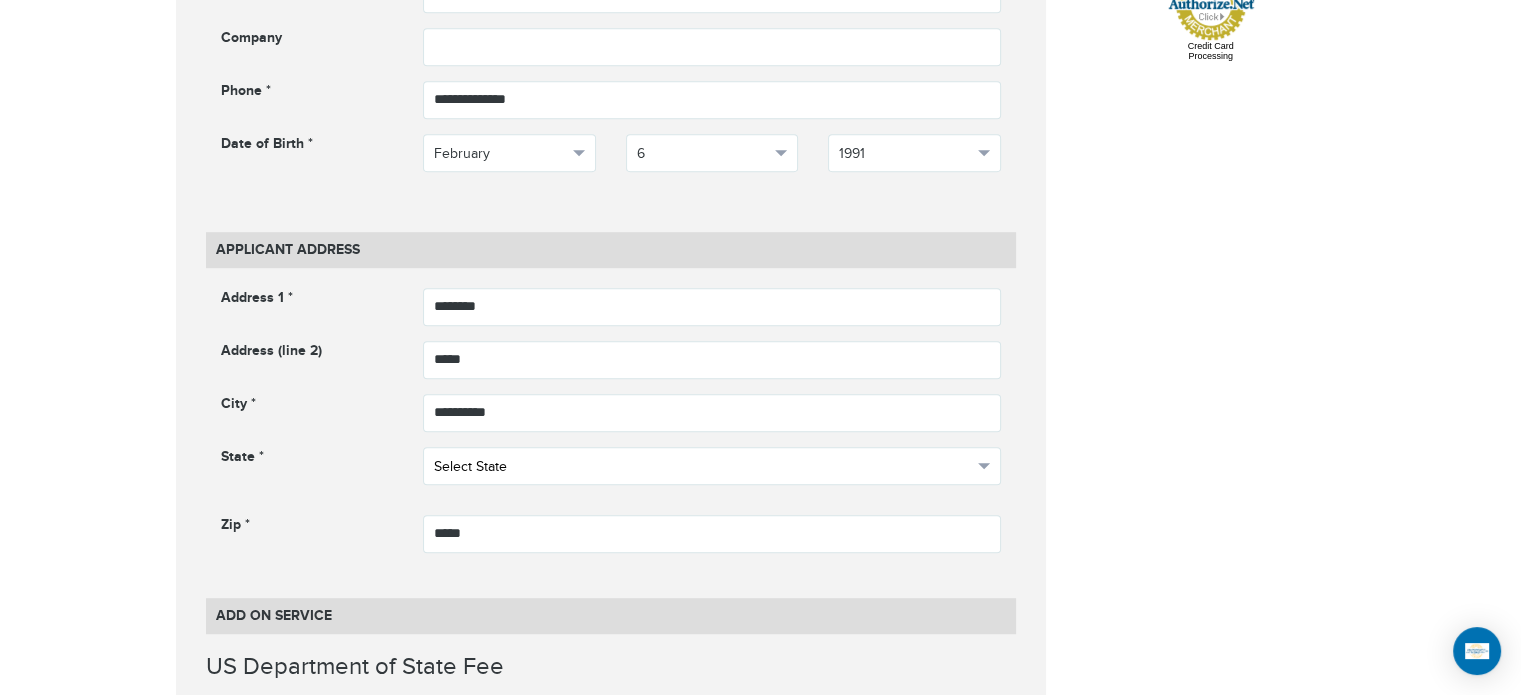 click on "Select State" at bounding box center [703, 467] 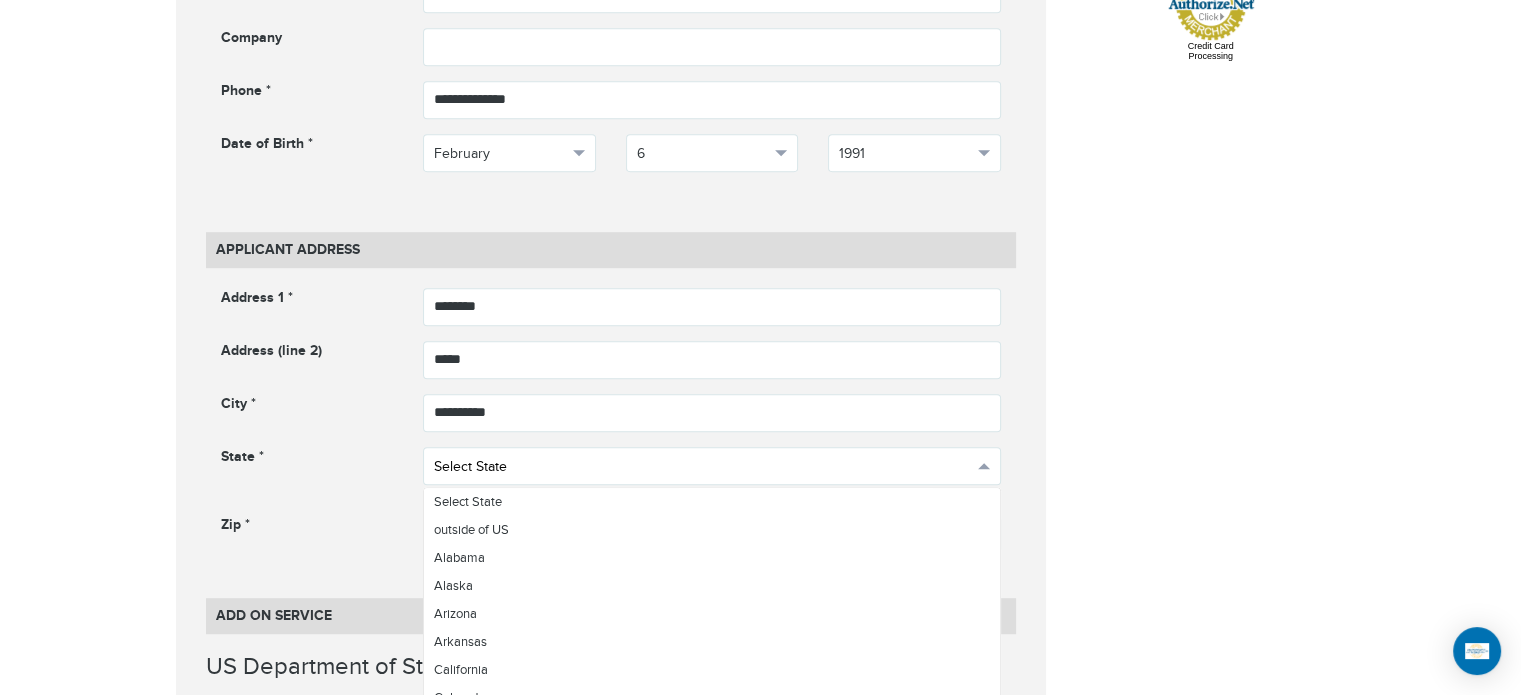 scroll, scrollTop: 1190, scrollLeft: 0, axis: vertical 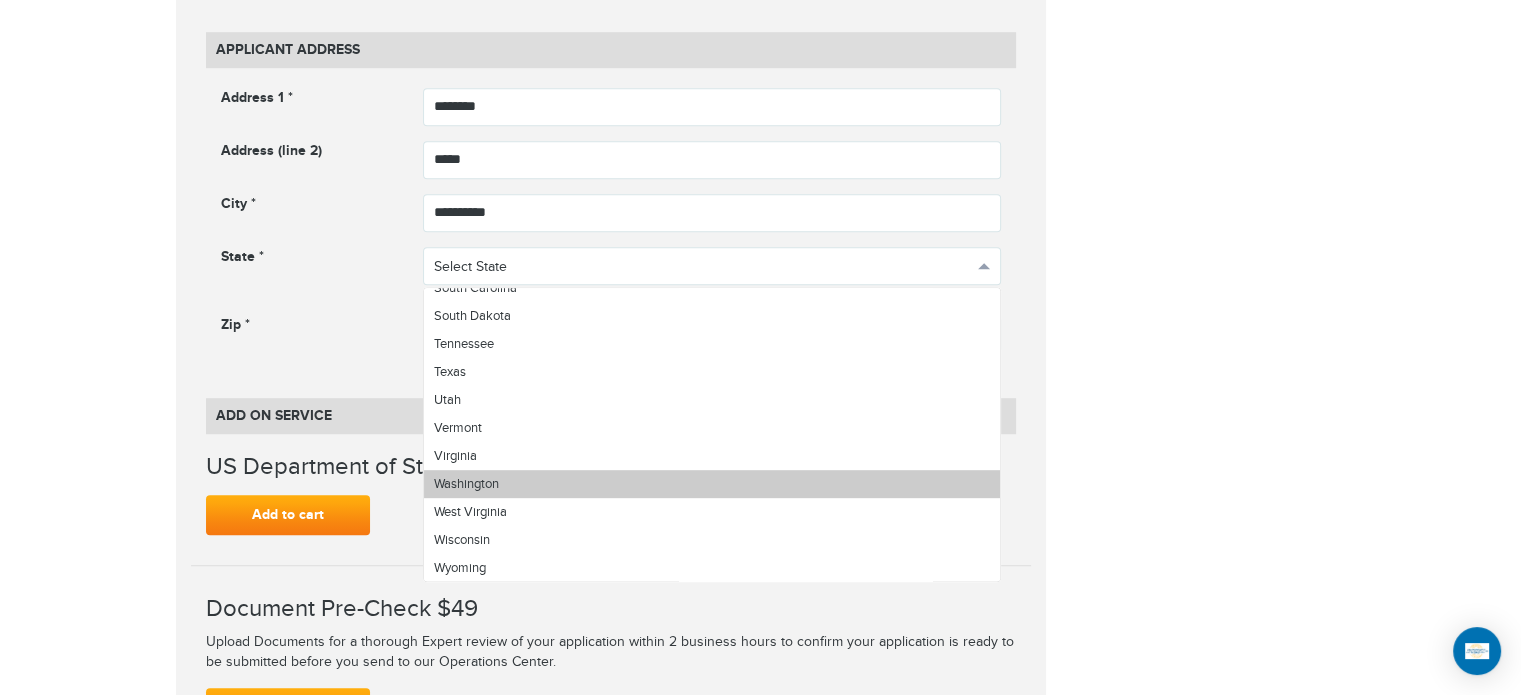 click on "Washington" at bounding box center (712, 484) 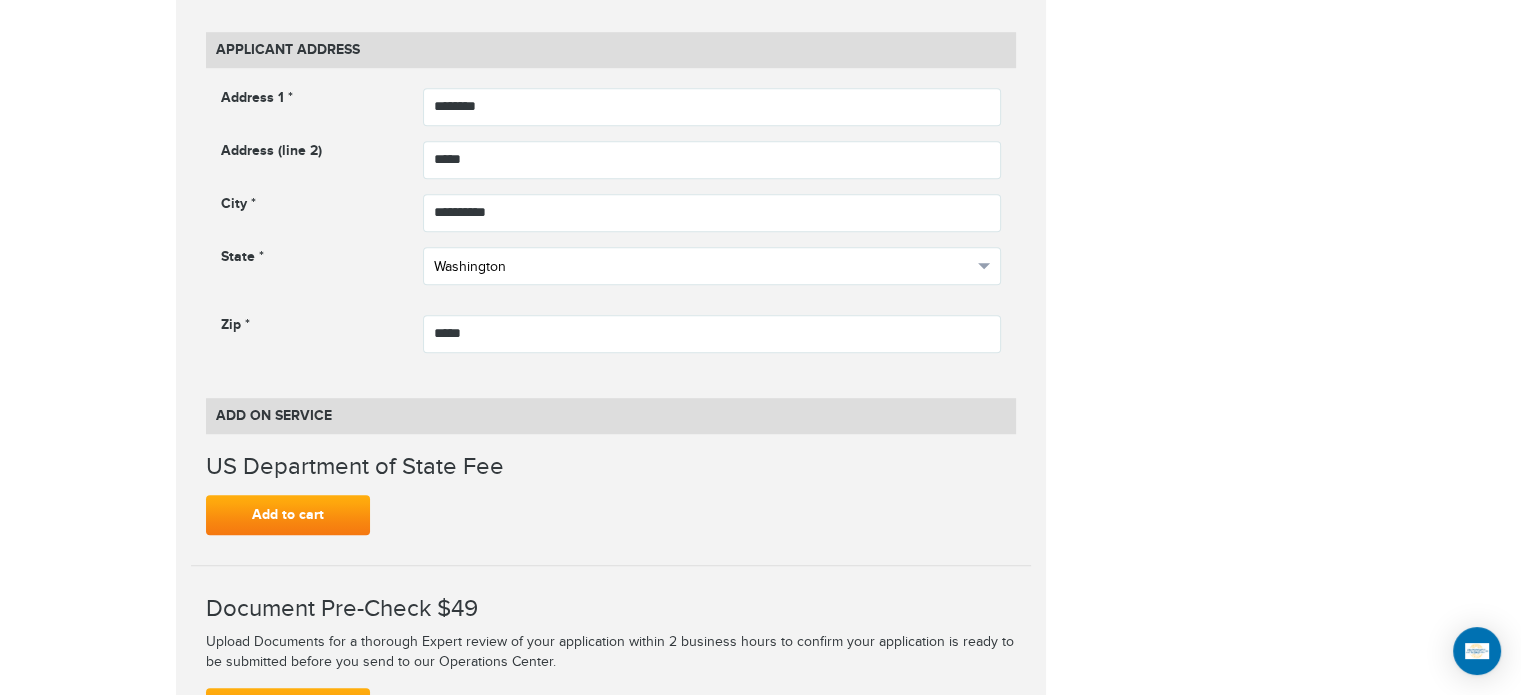 click on "Washington" at bounding box center (703, 267) 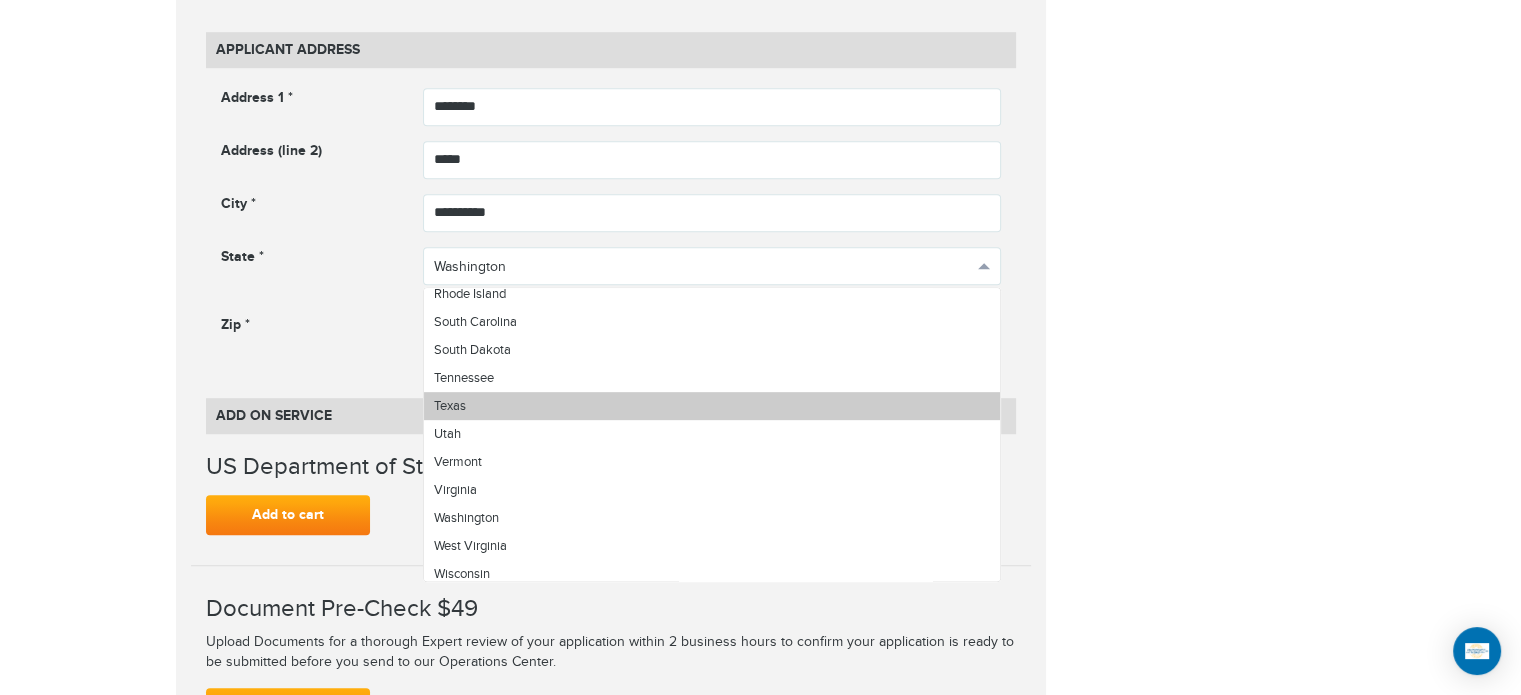 scroll, scrollTop: 1190, scrollLeft: 0, axis: vertical 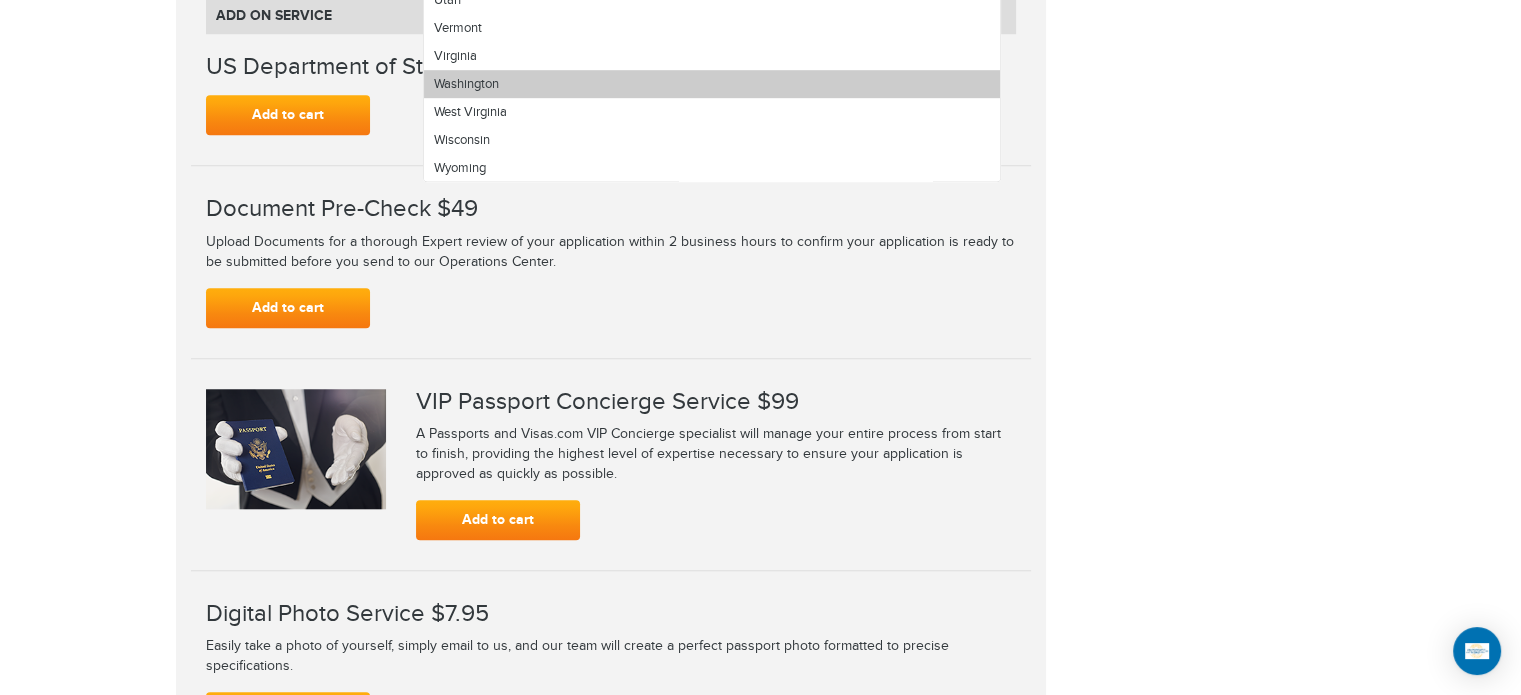 click on "Washington" at bounding box center (712, 84) 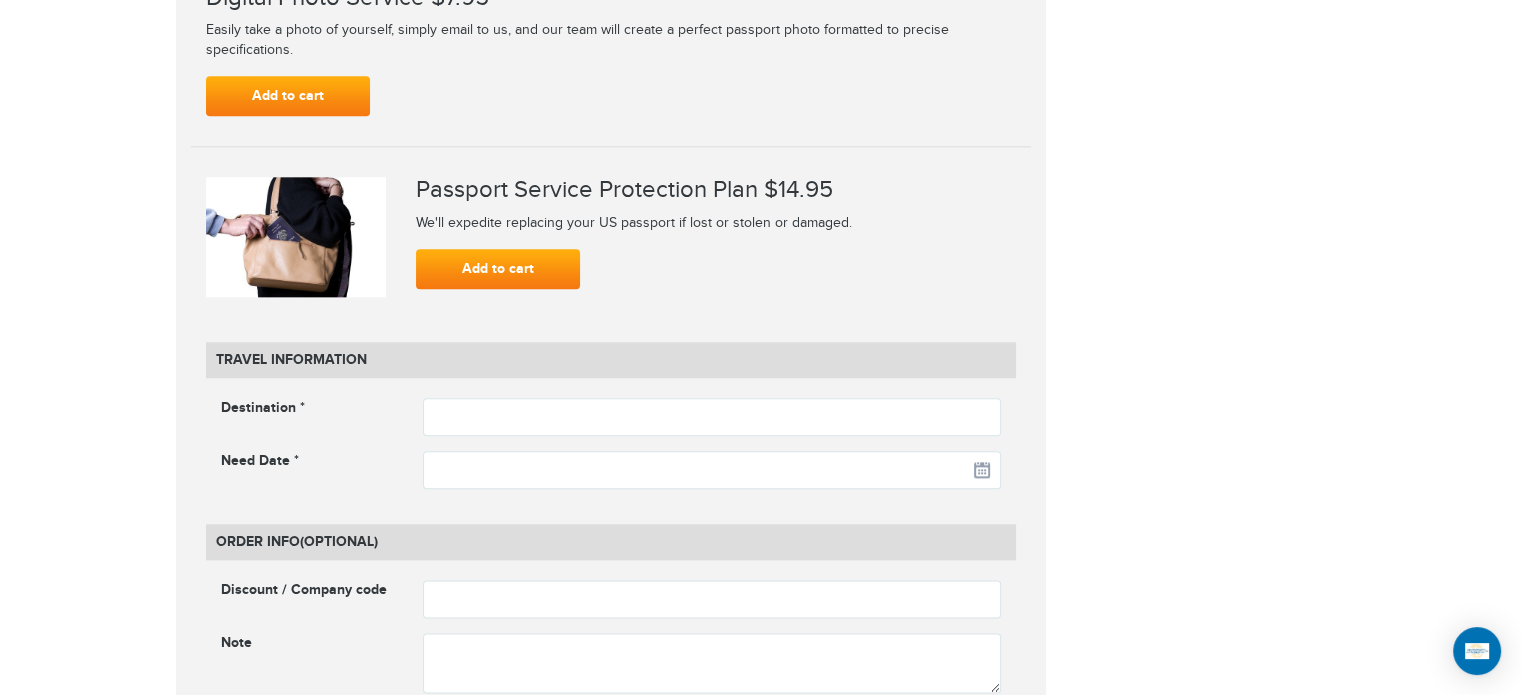 scroll, scrollTop: 2516, scrollLeft: 0, axis: vertical 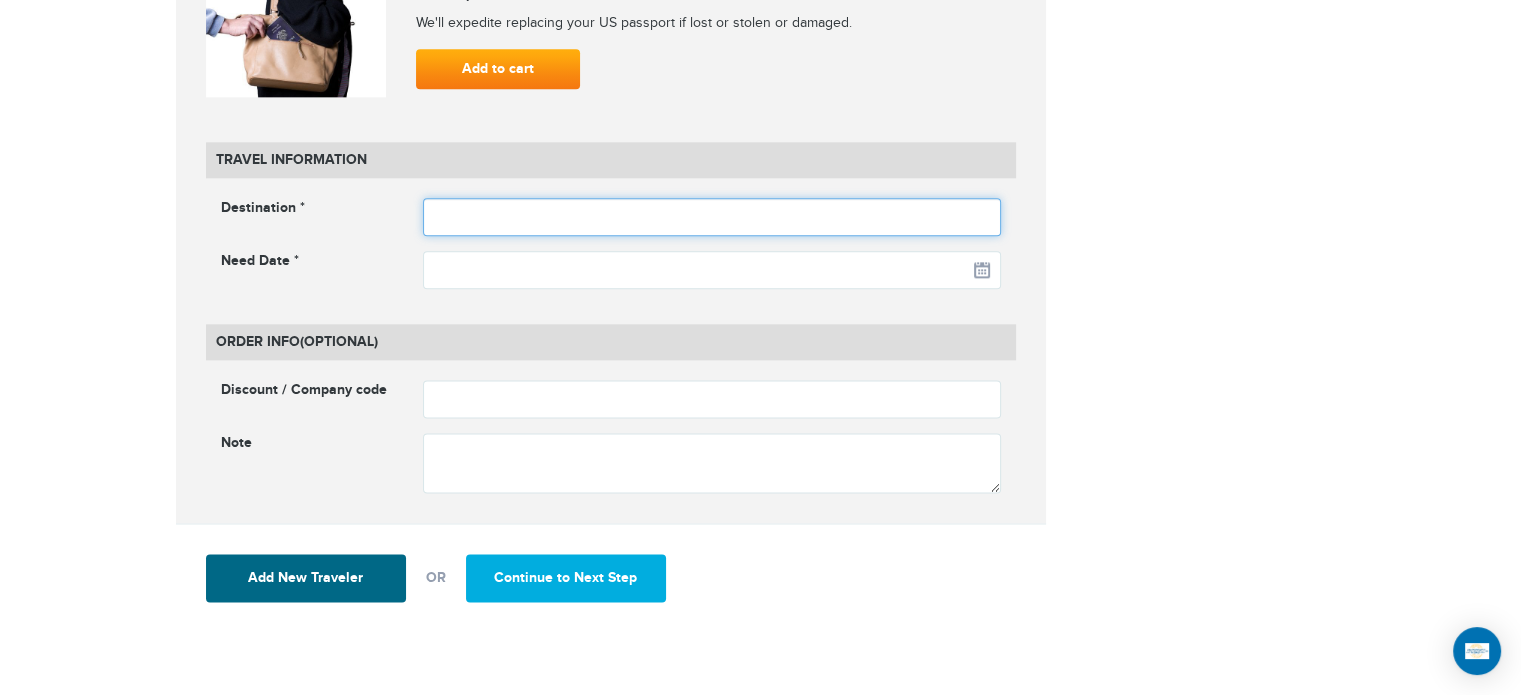 click at bounding box center (712, 217) 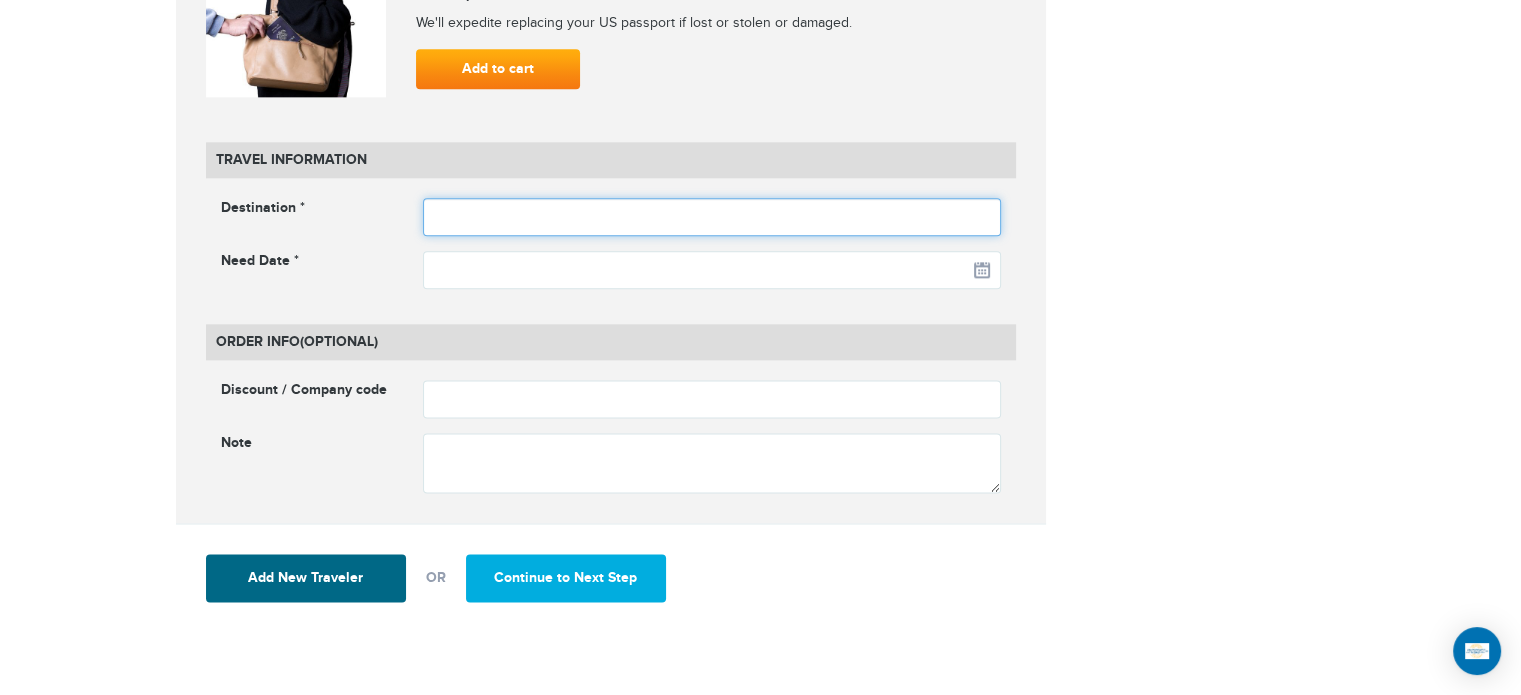 click at bounding box center (712, 217) 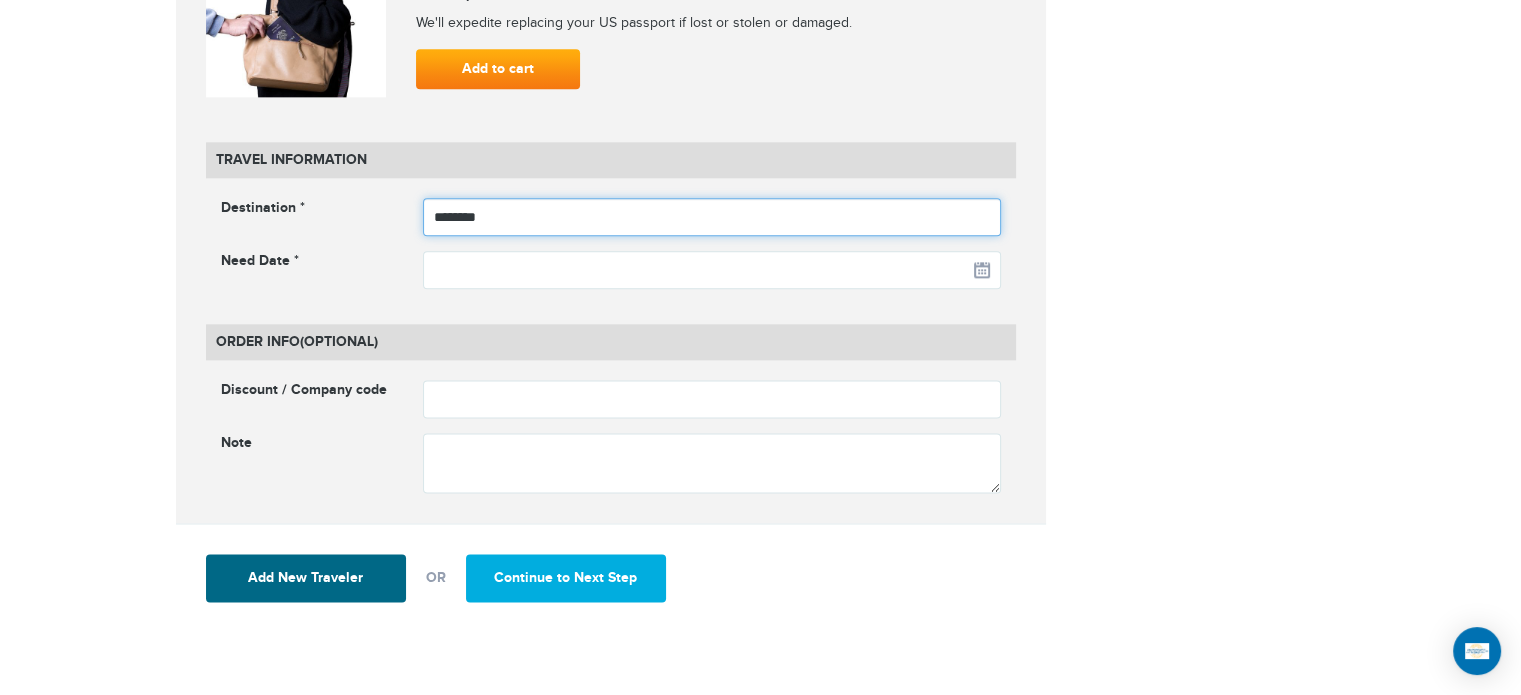 drag, startPoint x: 516, startPoint y: 220, endPoint x: 395, endPoint y: 221, distance: 121.004135 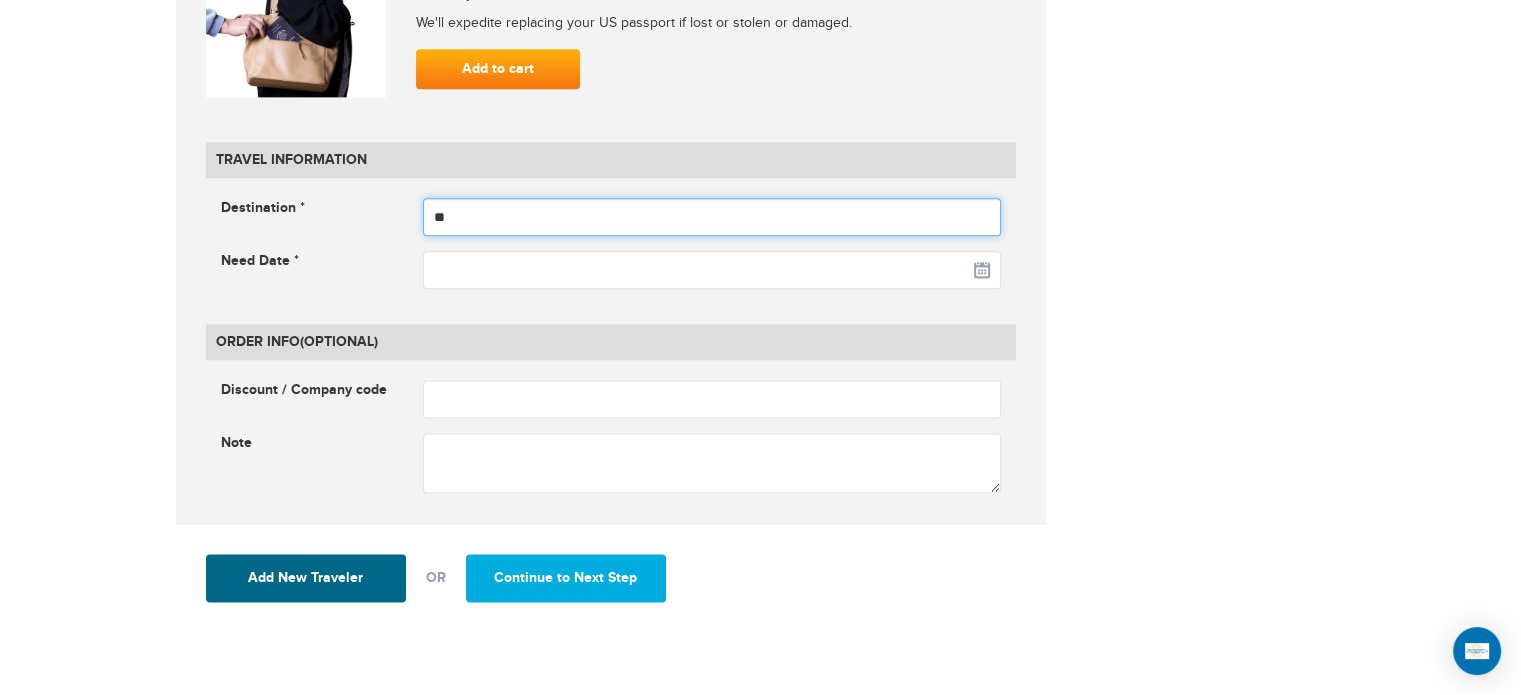 type on "*" 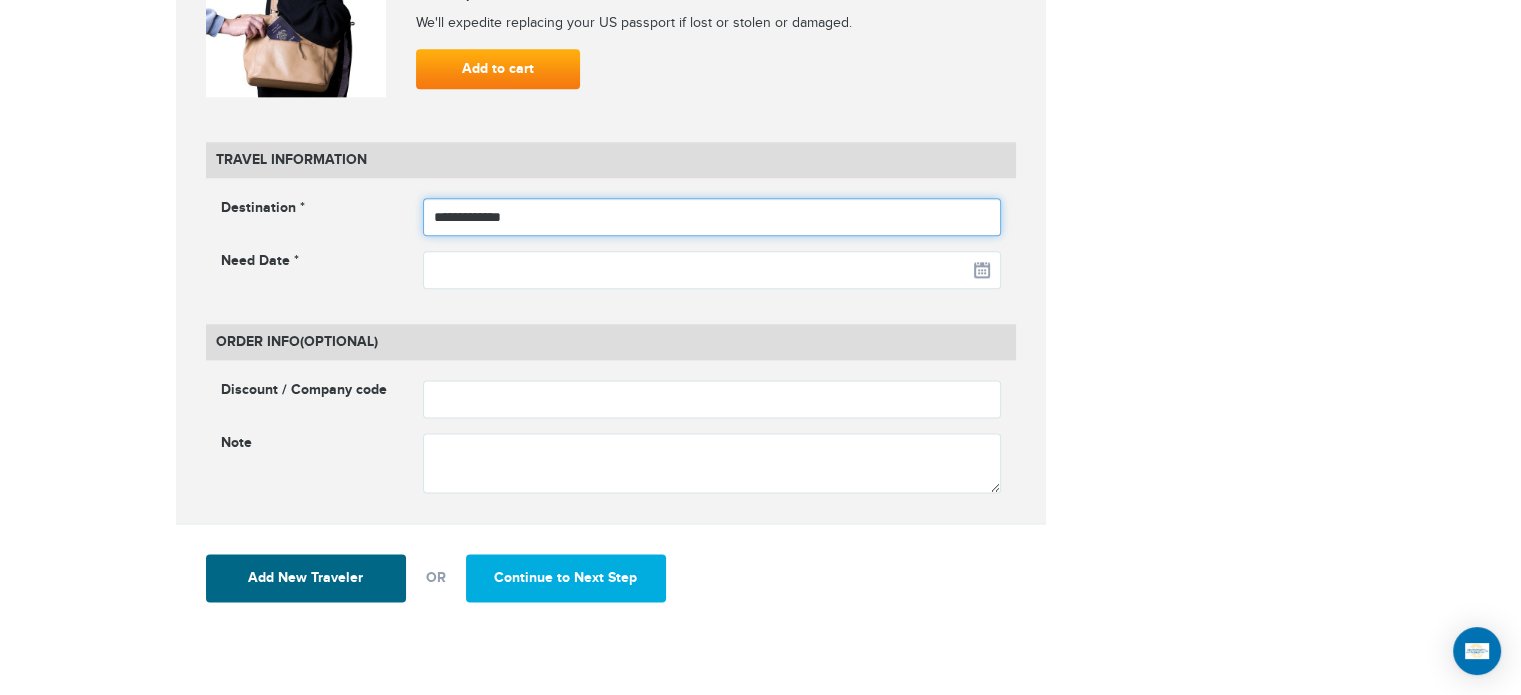 type on "**********" 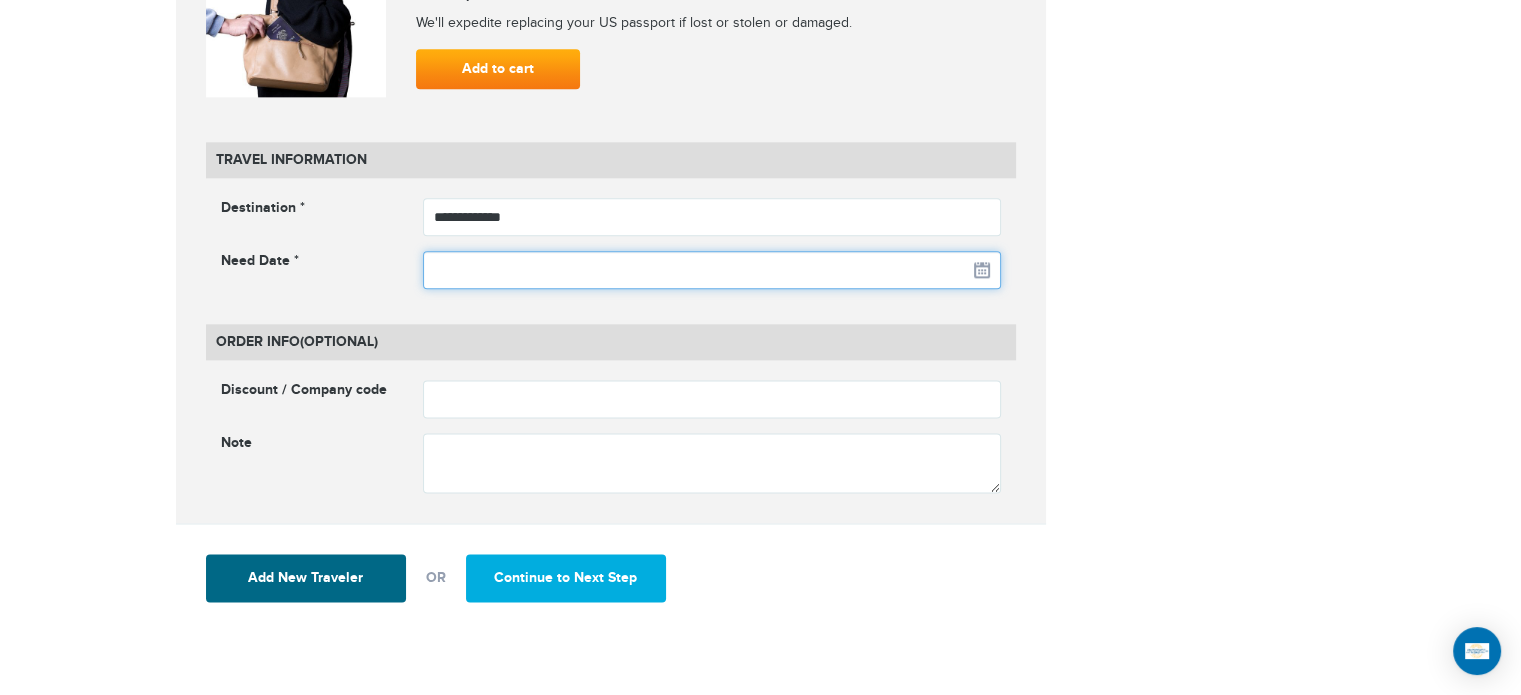 click at bounding box center [712, 270] 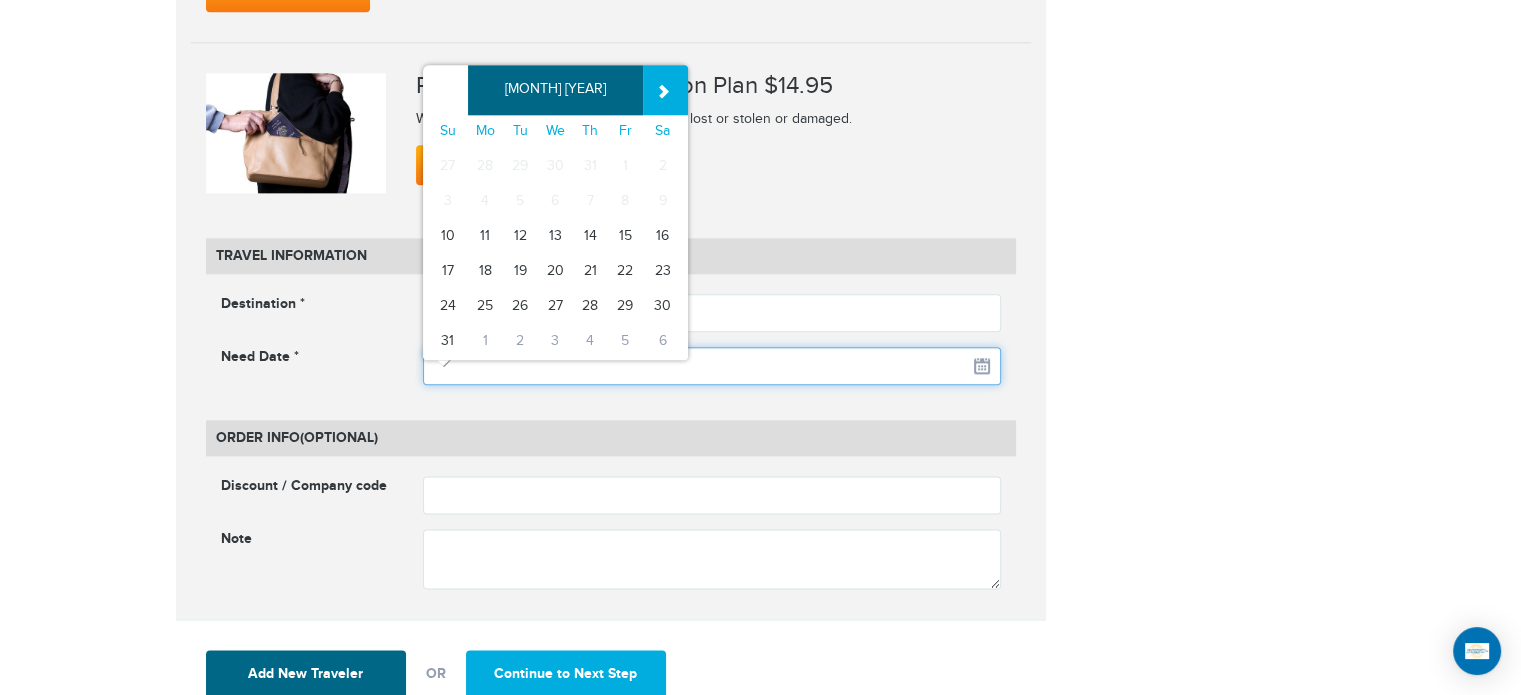 scroll, scrollTop: 2416, scrollLeft: 0, axis: vertical 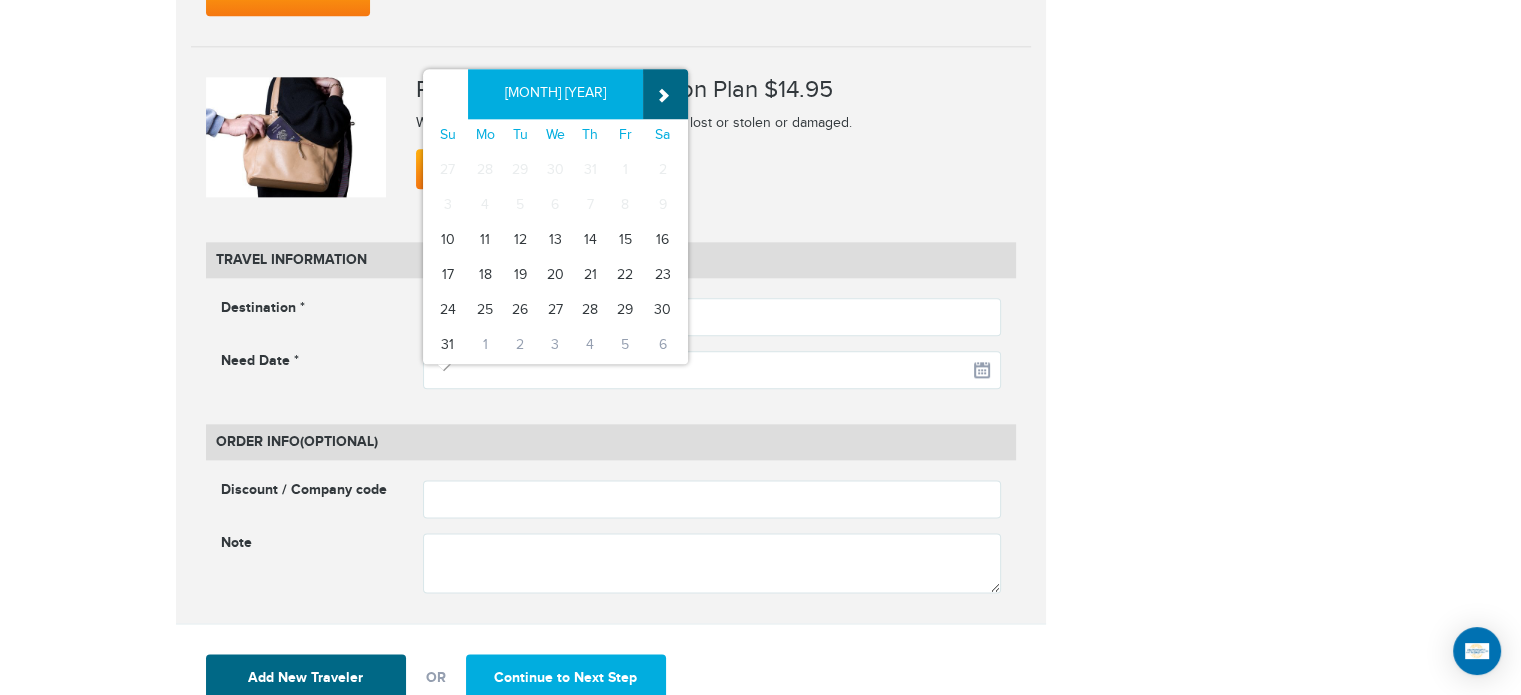 click on "»" at bounding box center [665, 94] 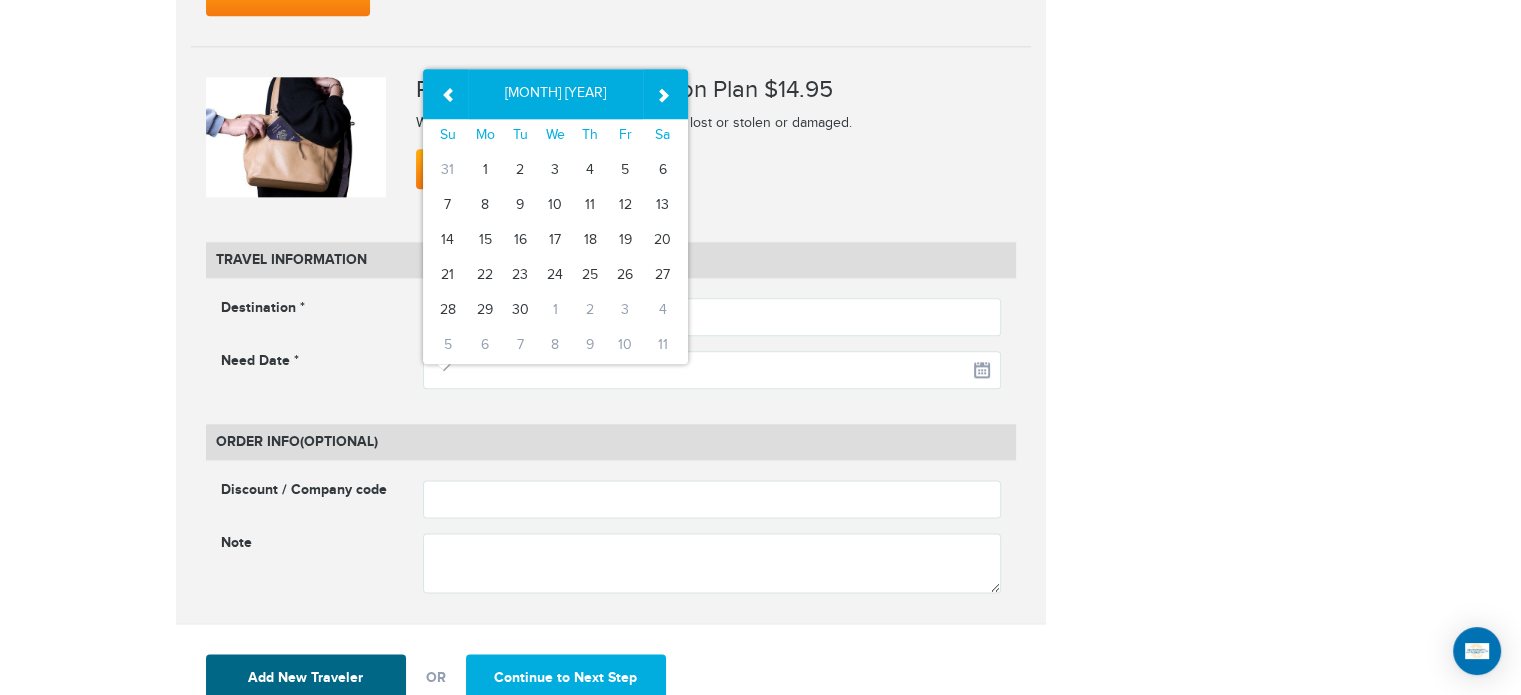 click on "»" at bounding box center [665, 94] 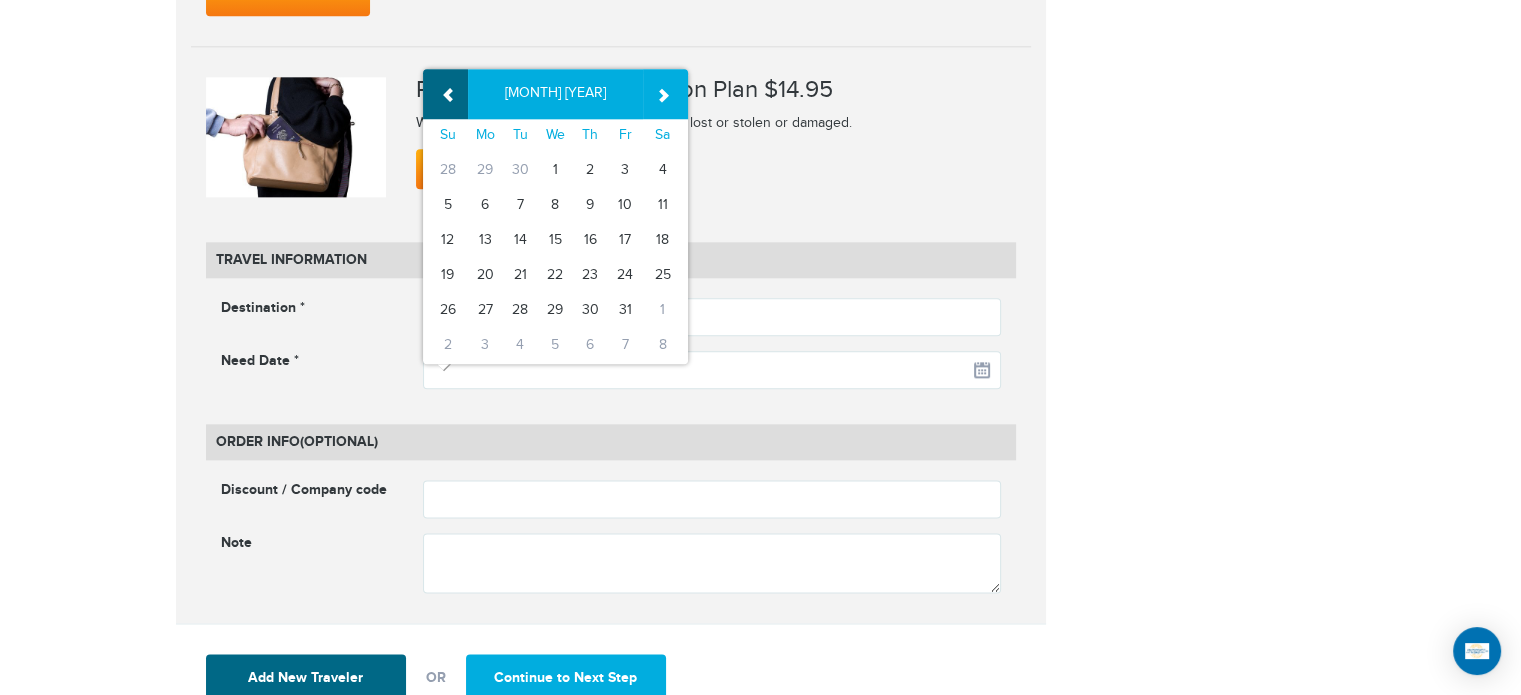 click on "«" at bounding box center [445, 94] 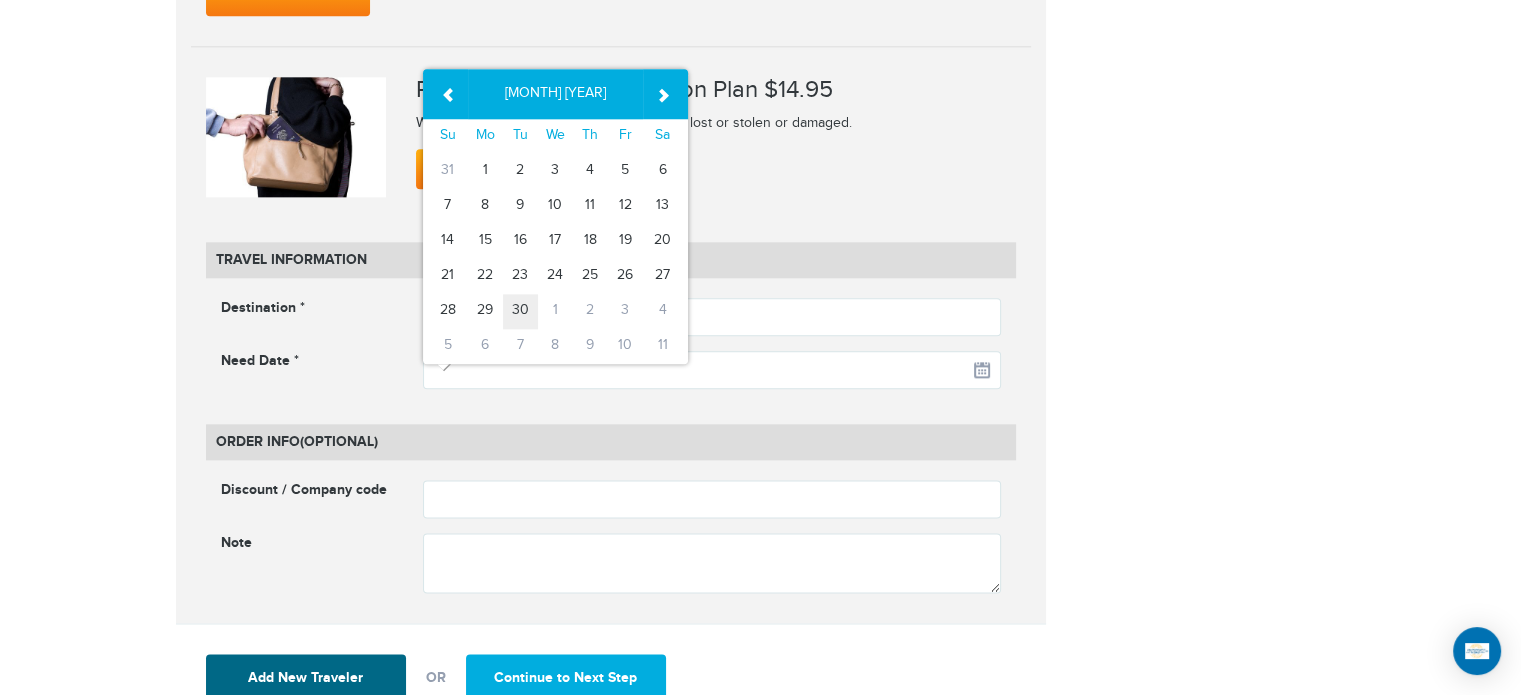 click on "30" at bounding box center [520, 311] 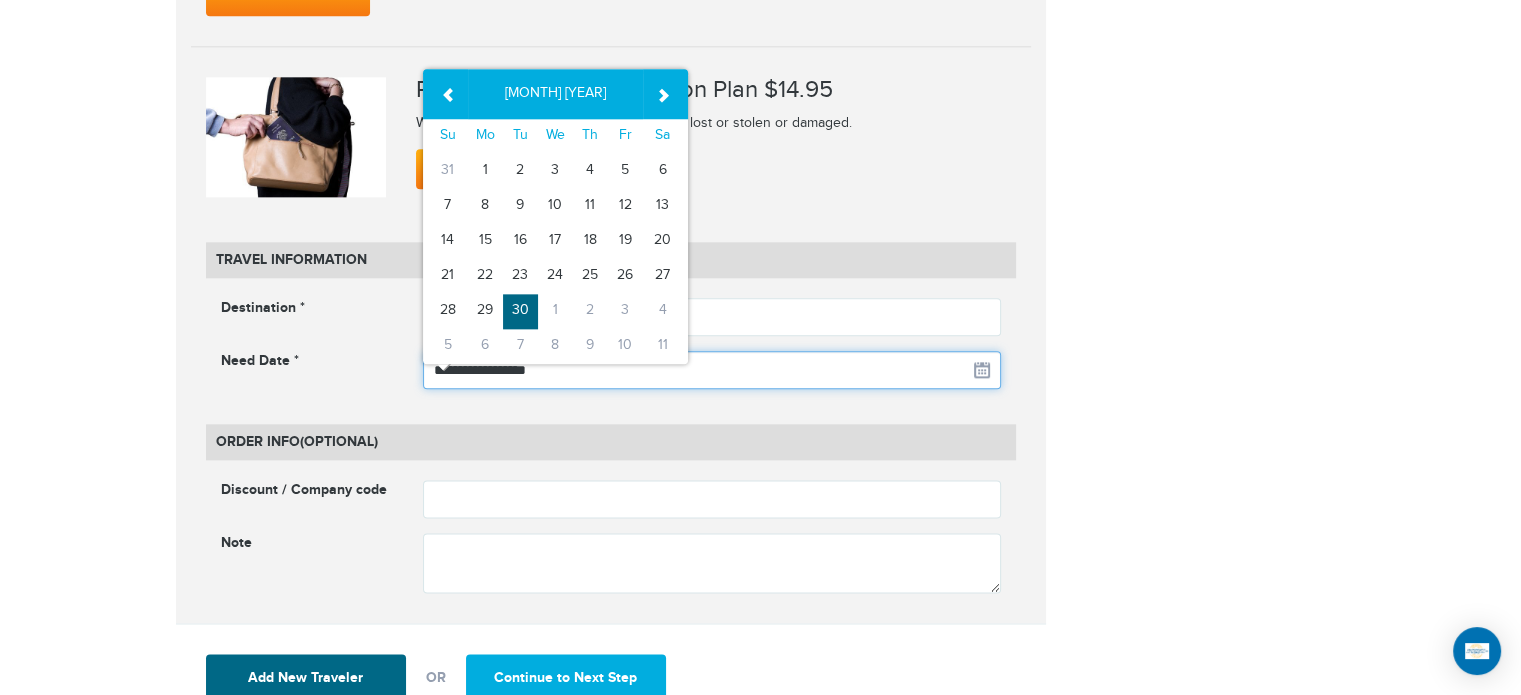 click on "**********" at bounding box center [712, 370] 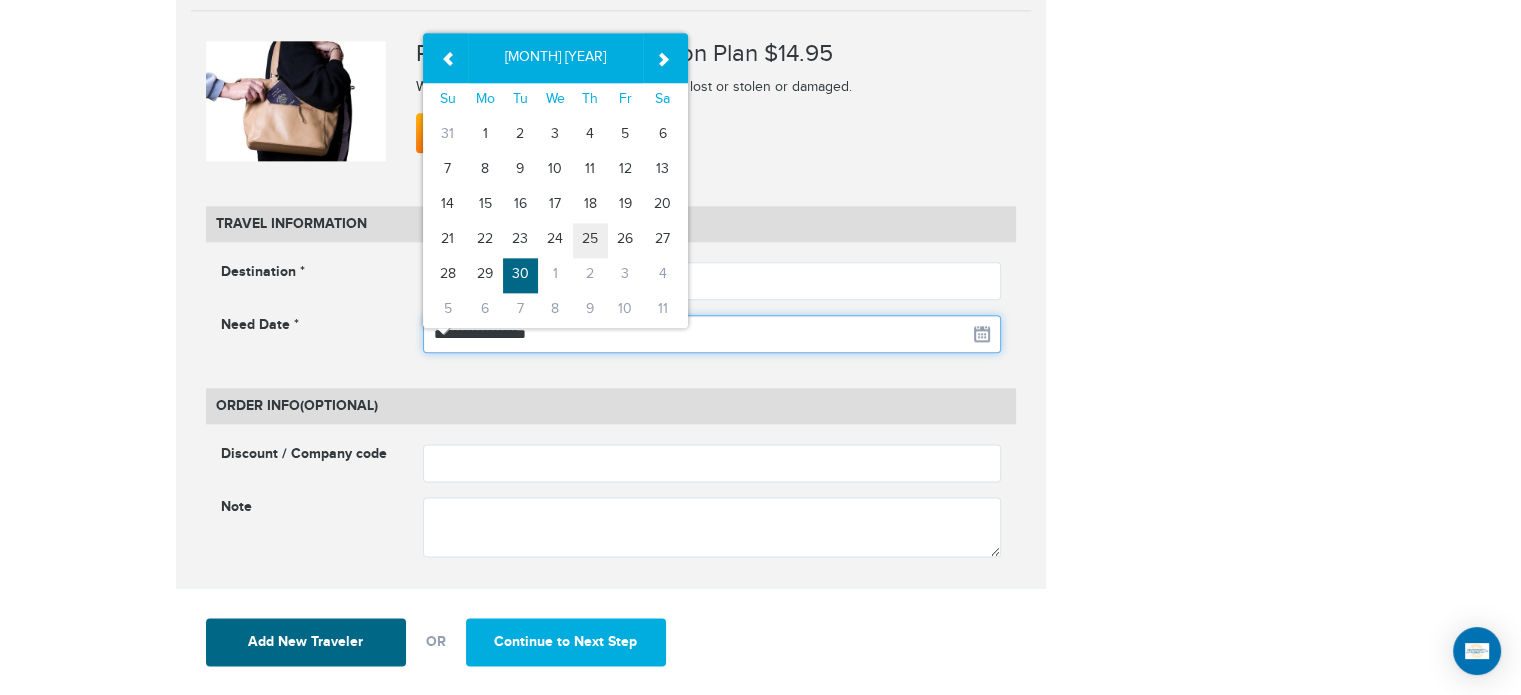 scroll, scrollTop: 2416, scrollLeft: 0, axis: vertical 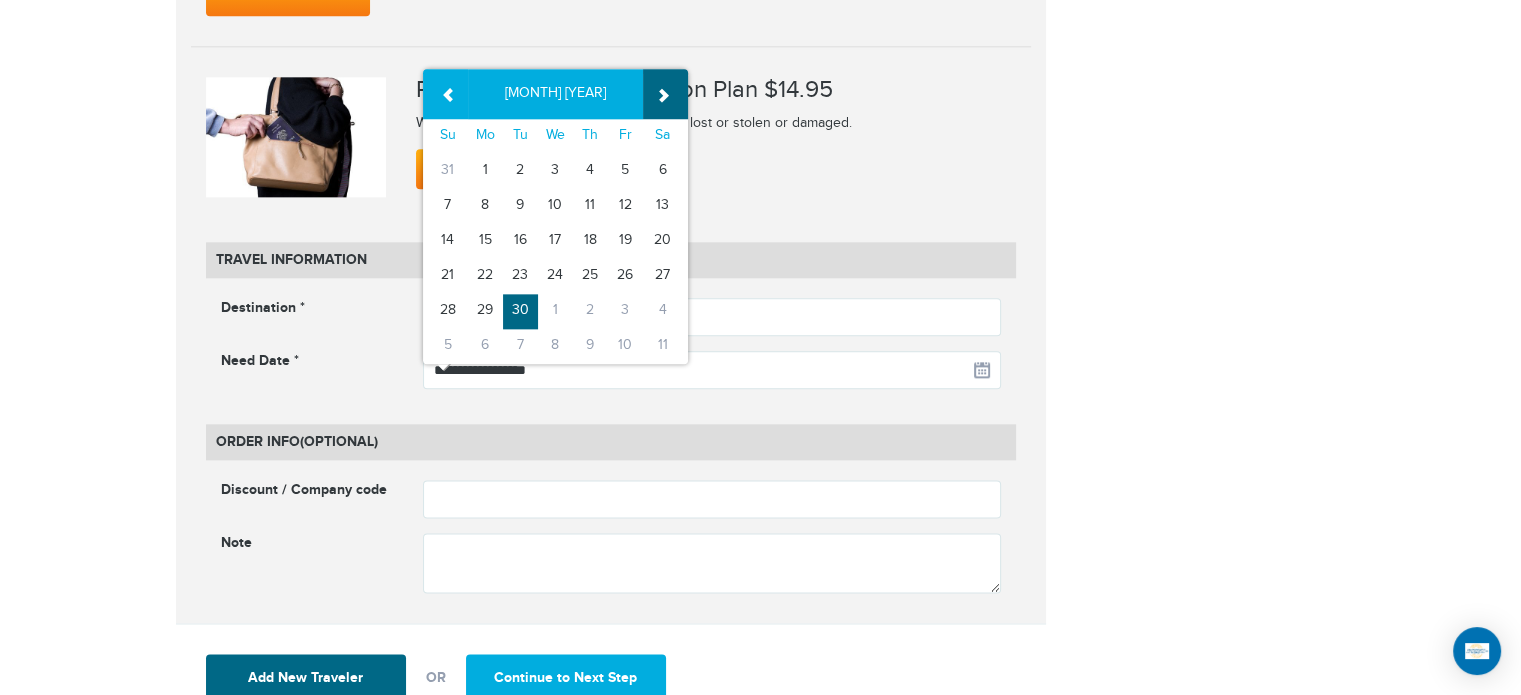 click on "»" at bounding box center [665, 94] 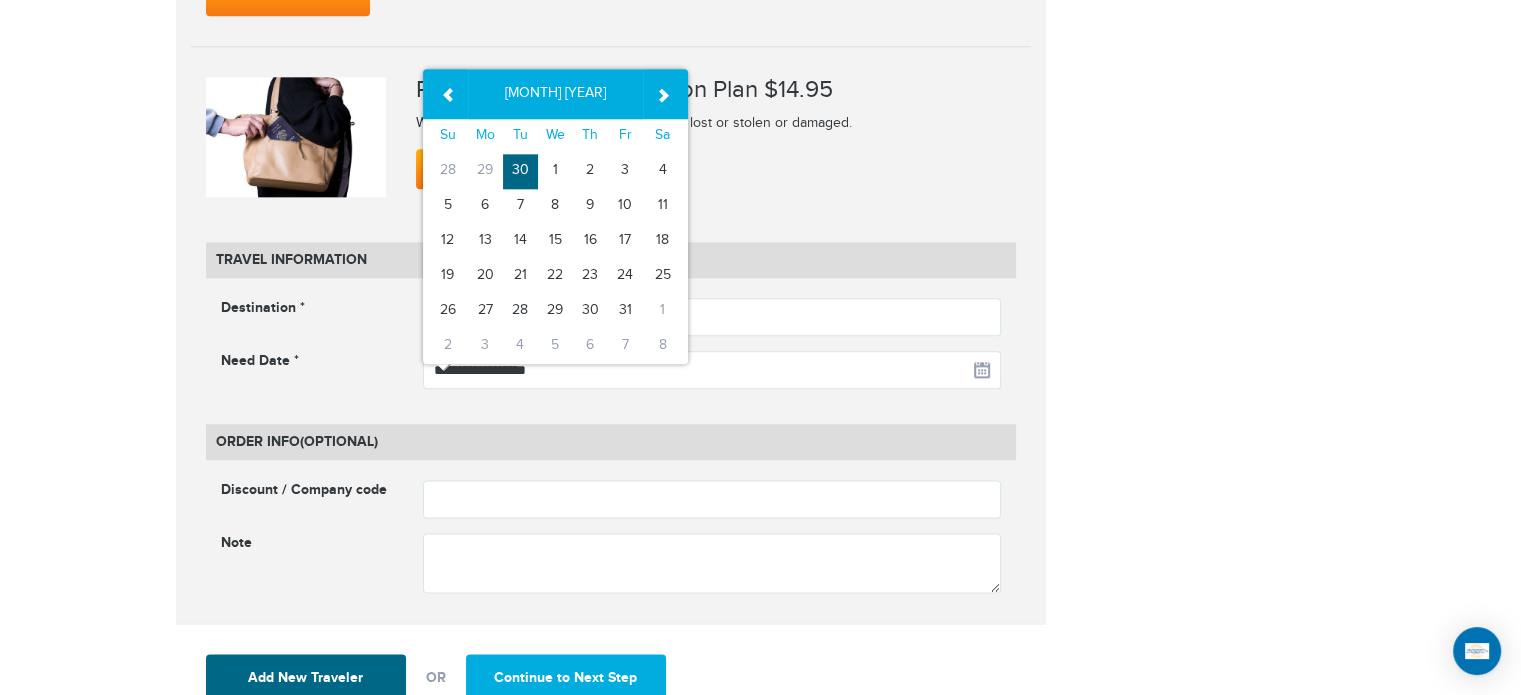 click on "30" at bounding box center (520, 171) 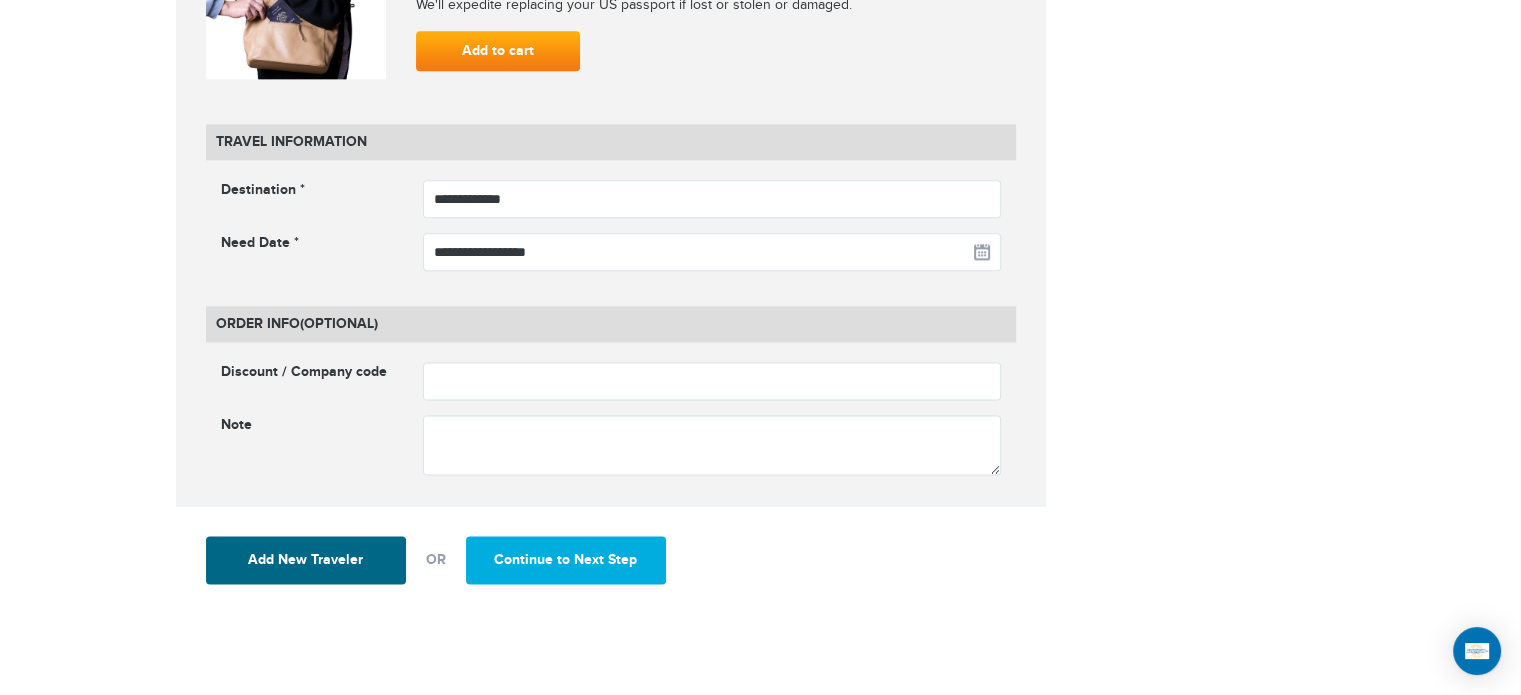 scroll, scrollTop: 2616, scrollLeft: 0, axis: vertical 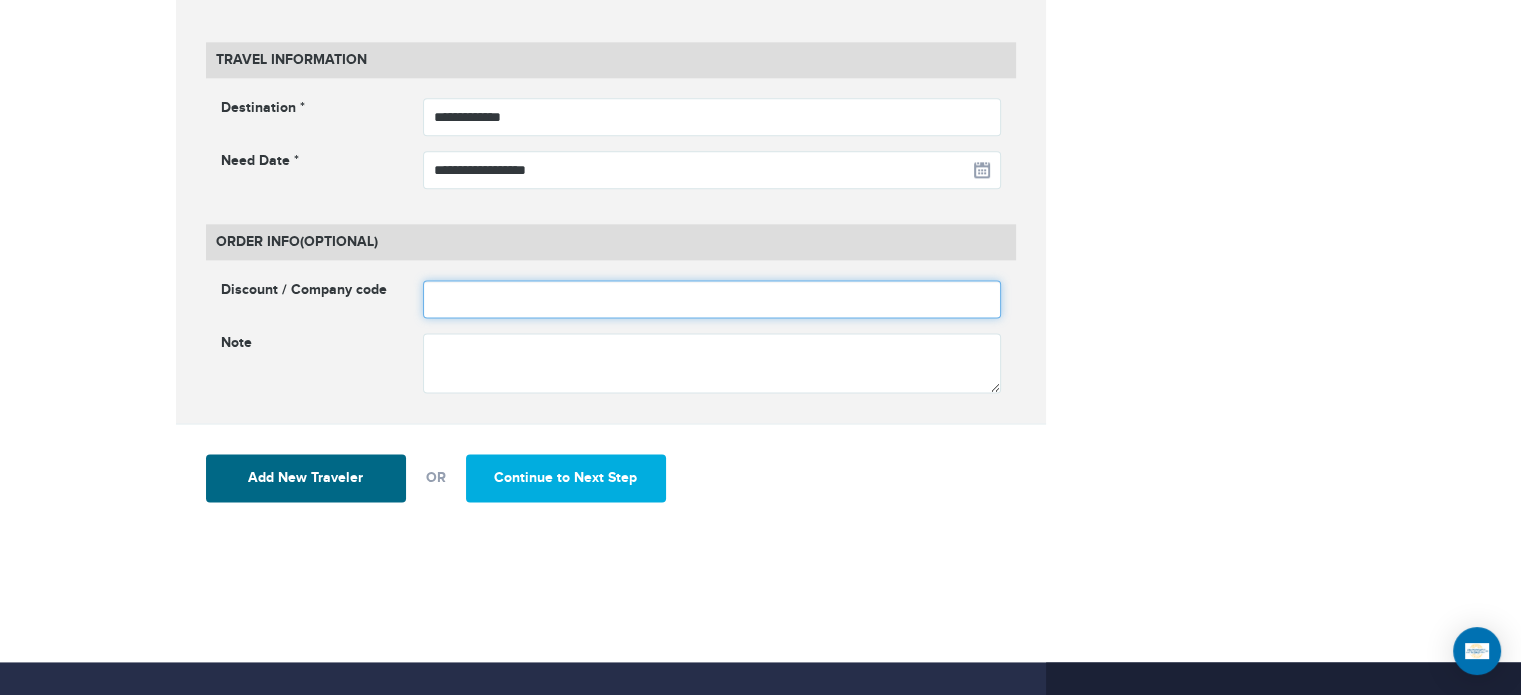 click at bounding box center [712, 299] 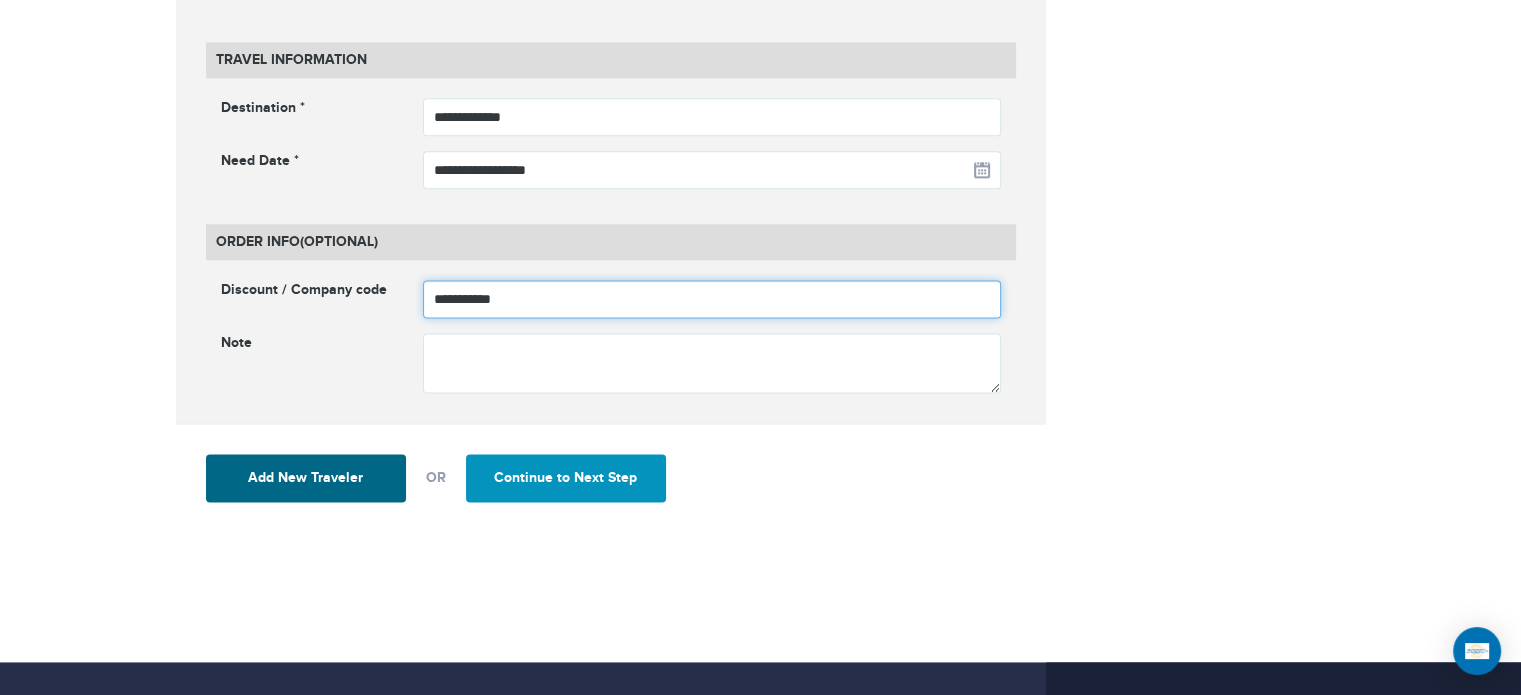 type on "**********" 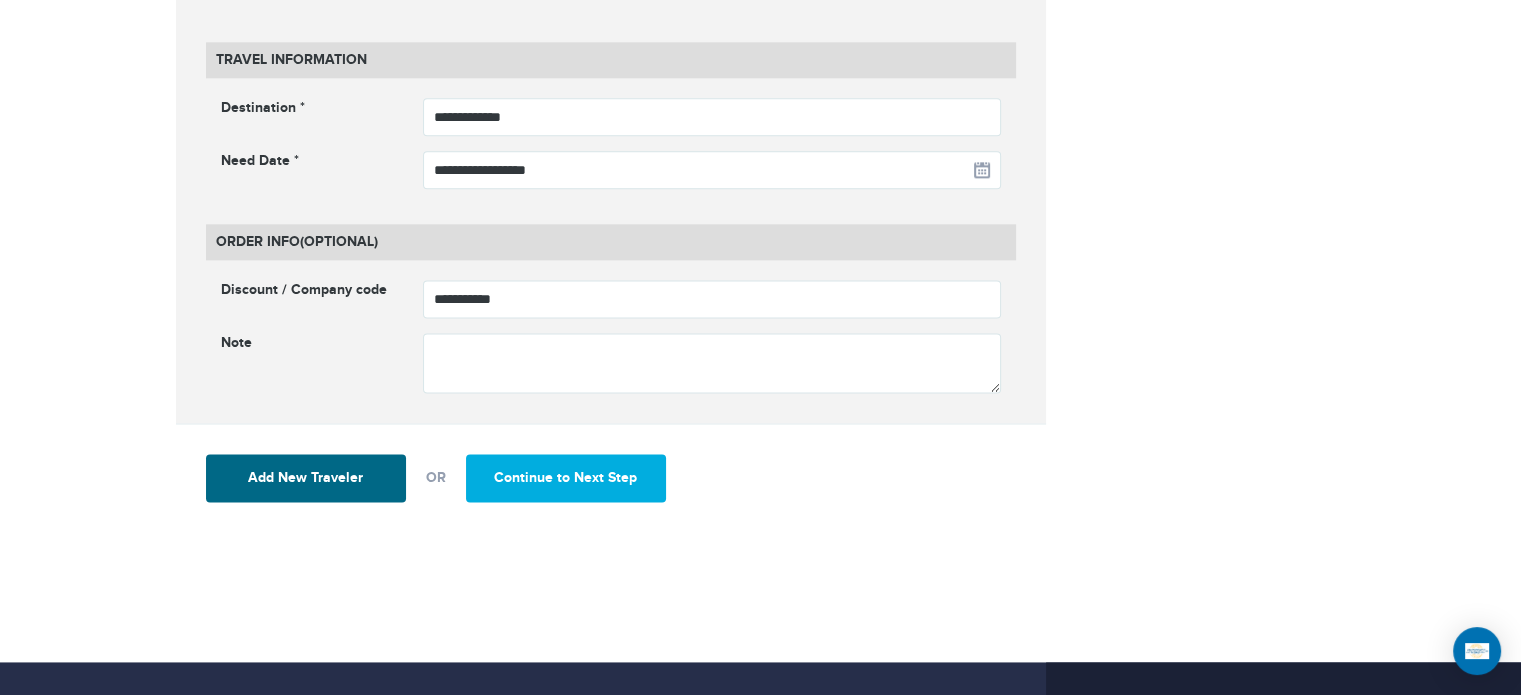 click on "Continue to Next Step" at bounding box center (566, 478) 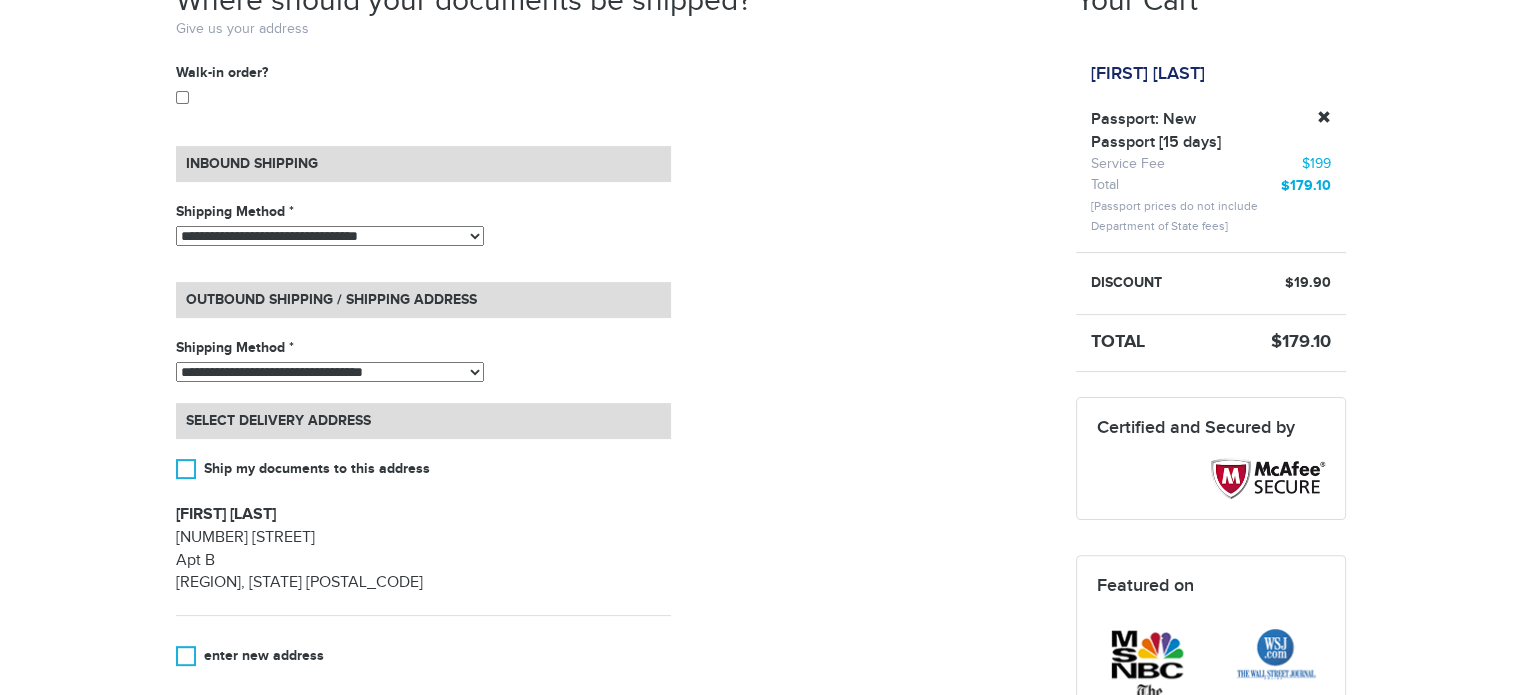scroll, scrollTop: 400, scrollLeft: 0, axis: vertical 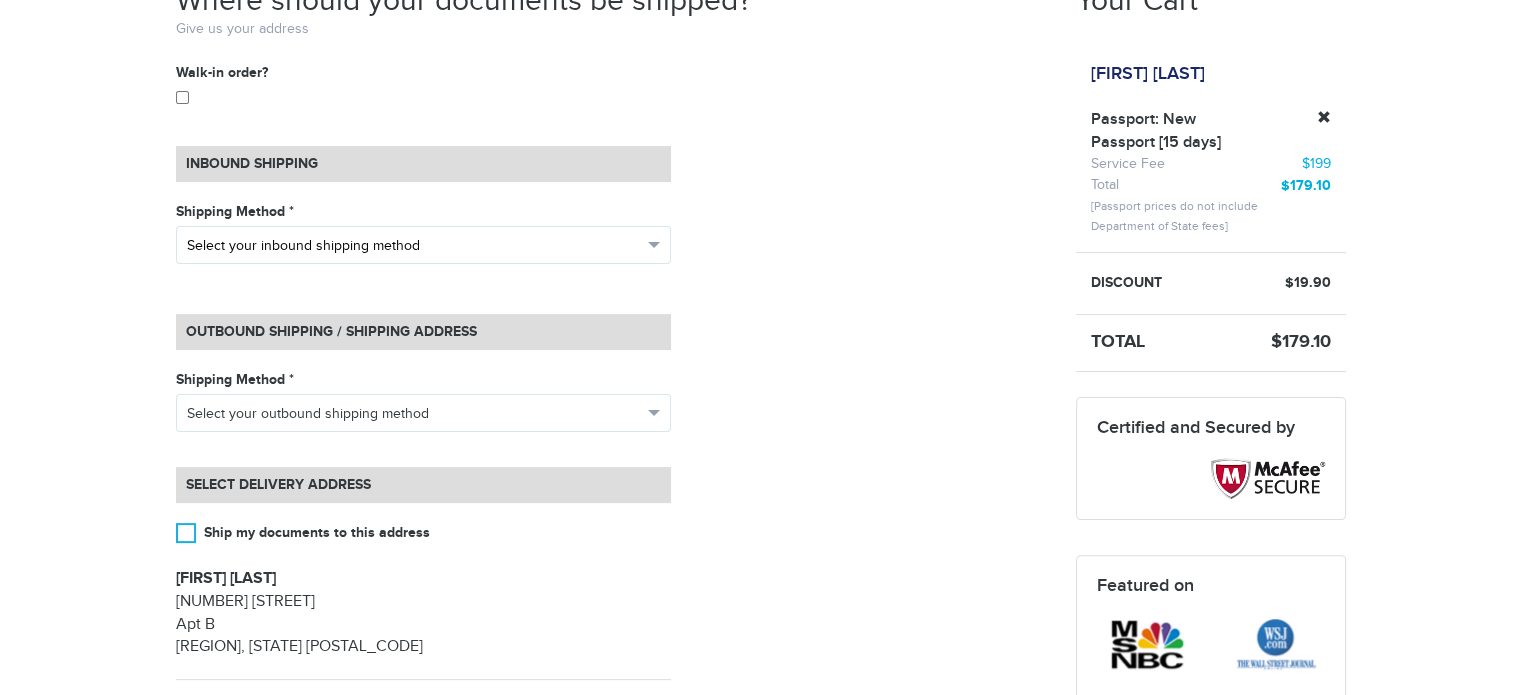 click on "Select your inbound shipping method" at bounding box center [414, 246] 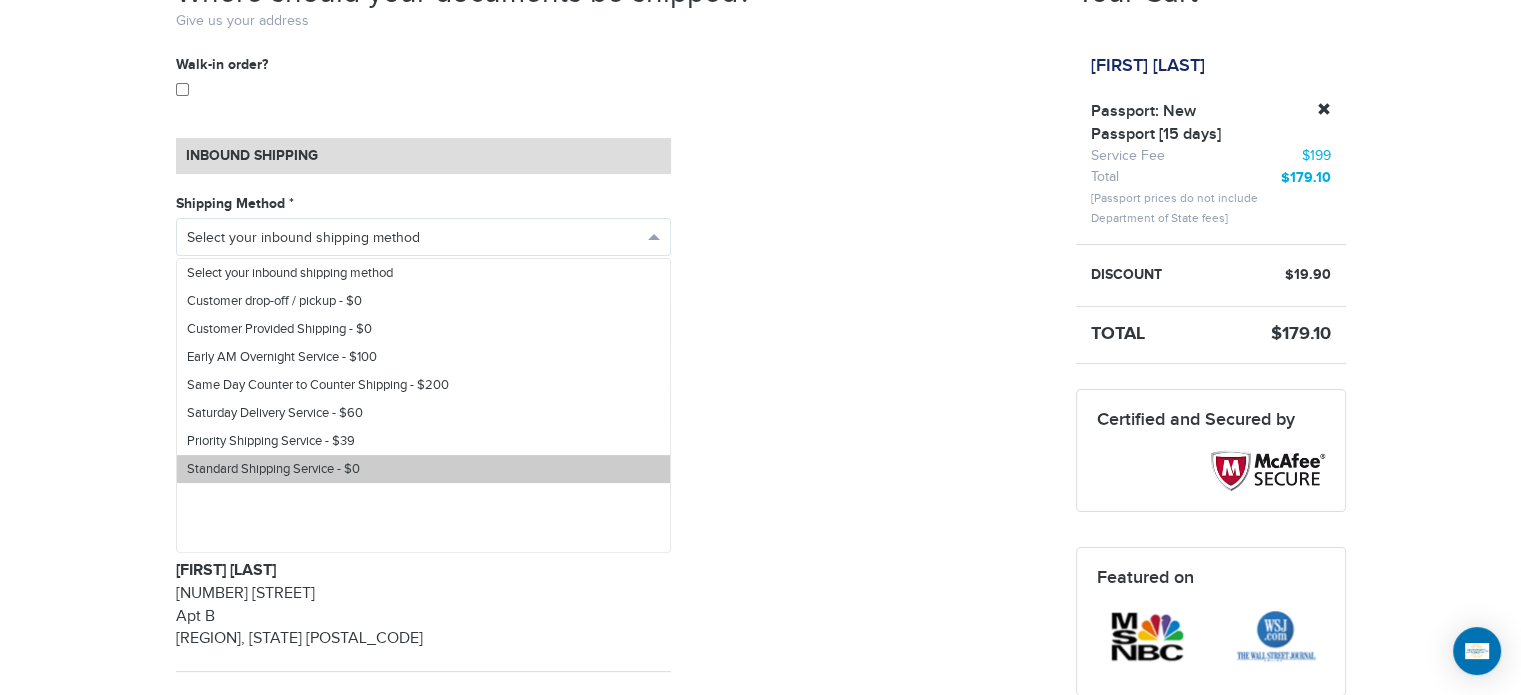 click on "Standard Shipping Service - $0" at bounding box center (273, 469) 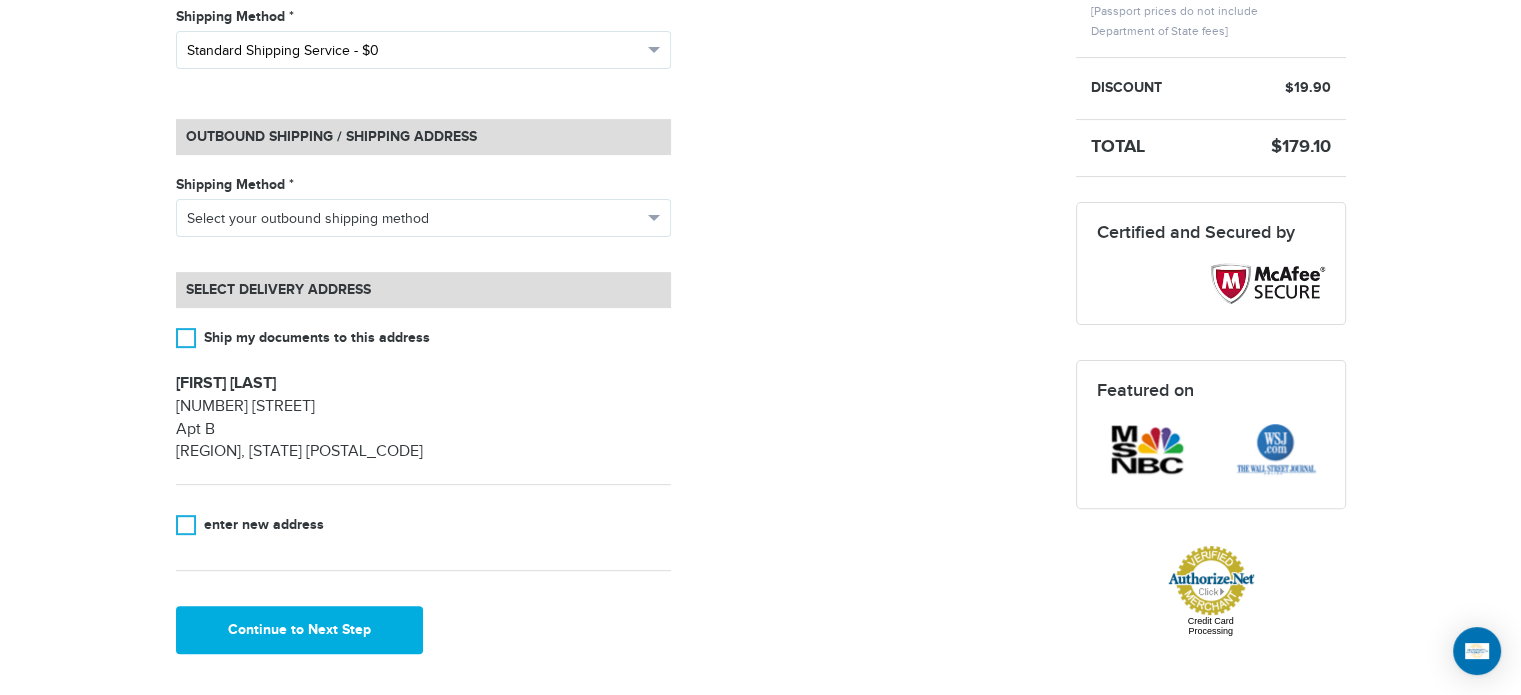 scroll, scrollTop: 600, scrollLeft: 0, axis: vertical 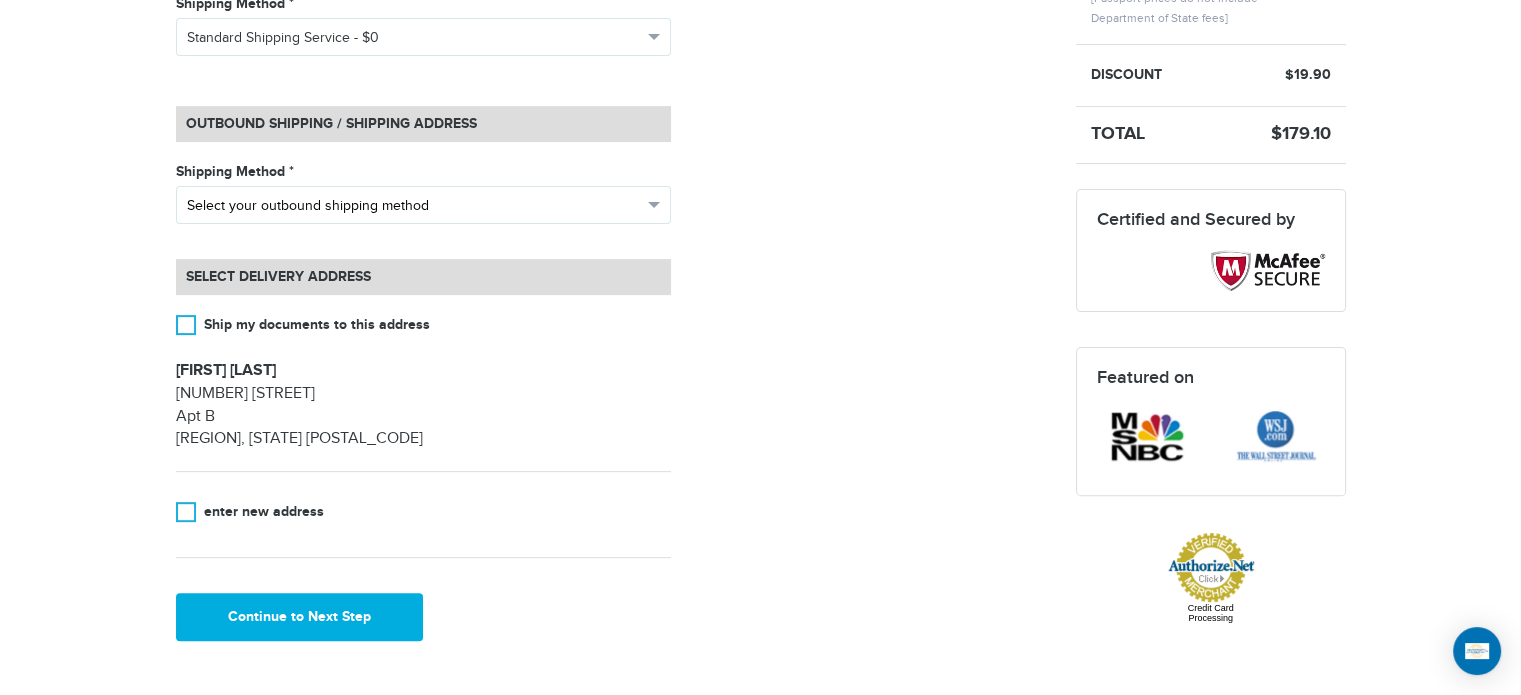 click on "Select your outbound shipping method" at bounding box center [414, 206] 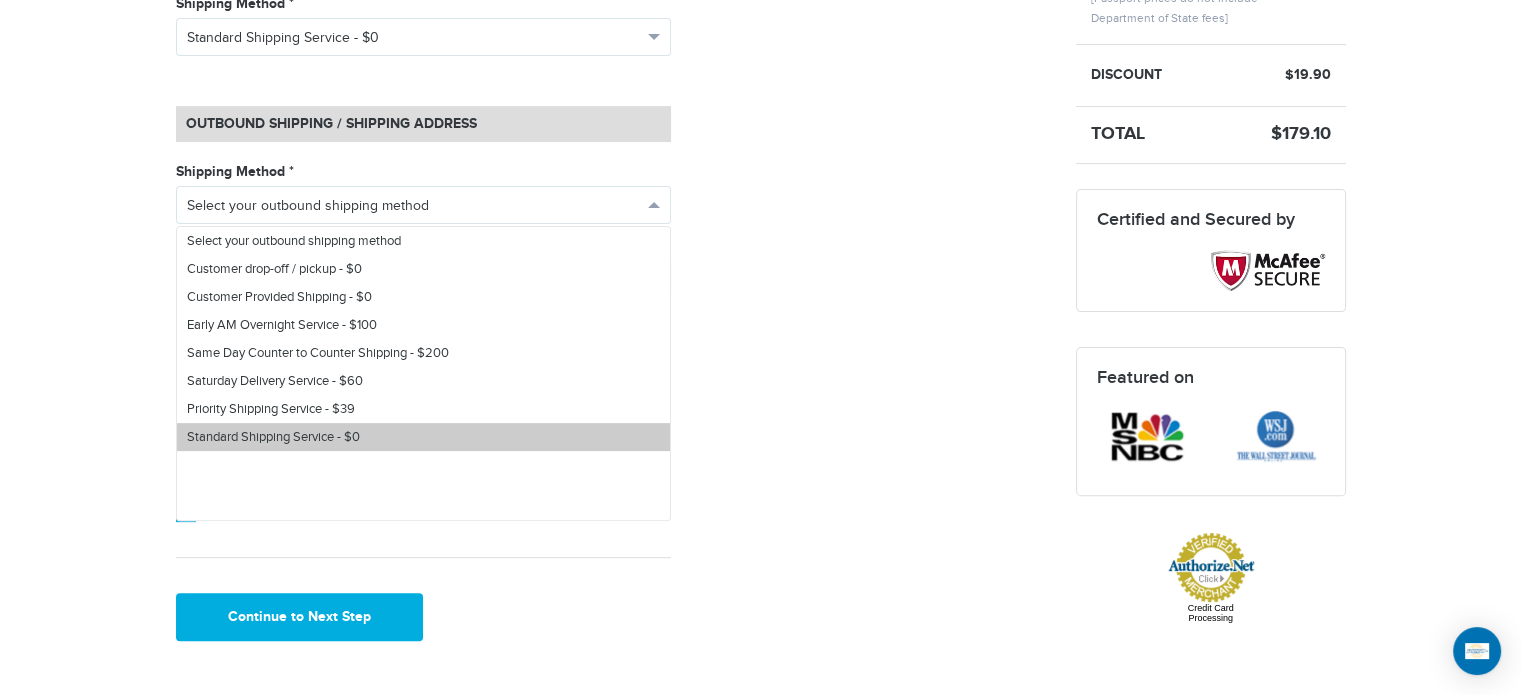 click on "Standard Shipping Service - $0" at bounding box center [423, 437] 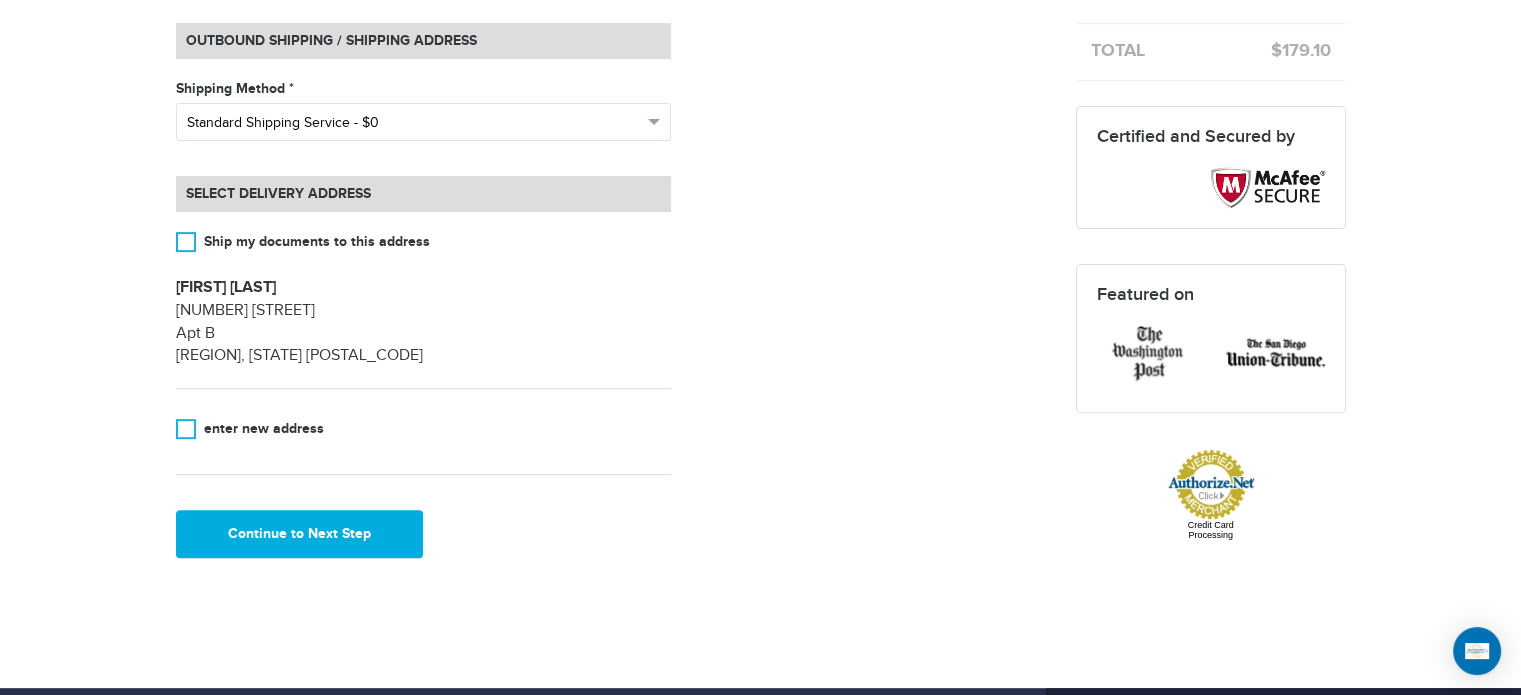 scroll, scrollTop: 800, scrollLeft: 0, axis: vertical 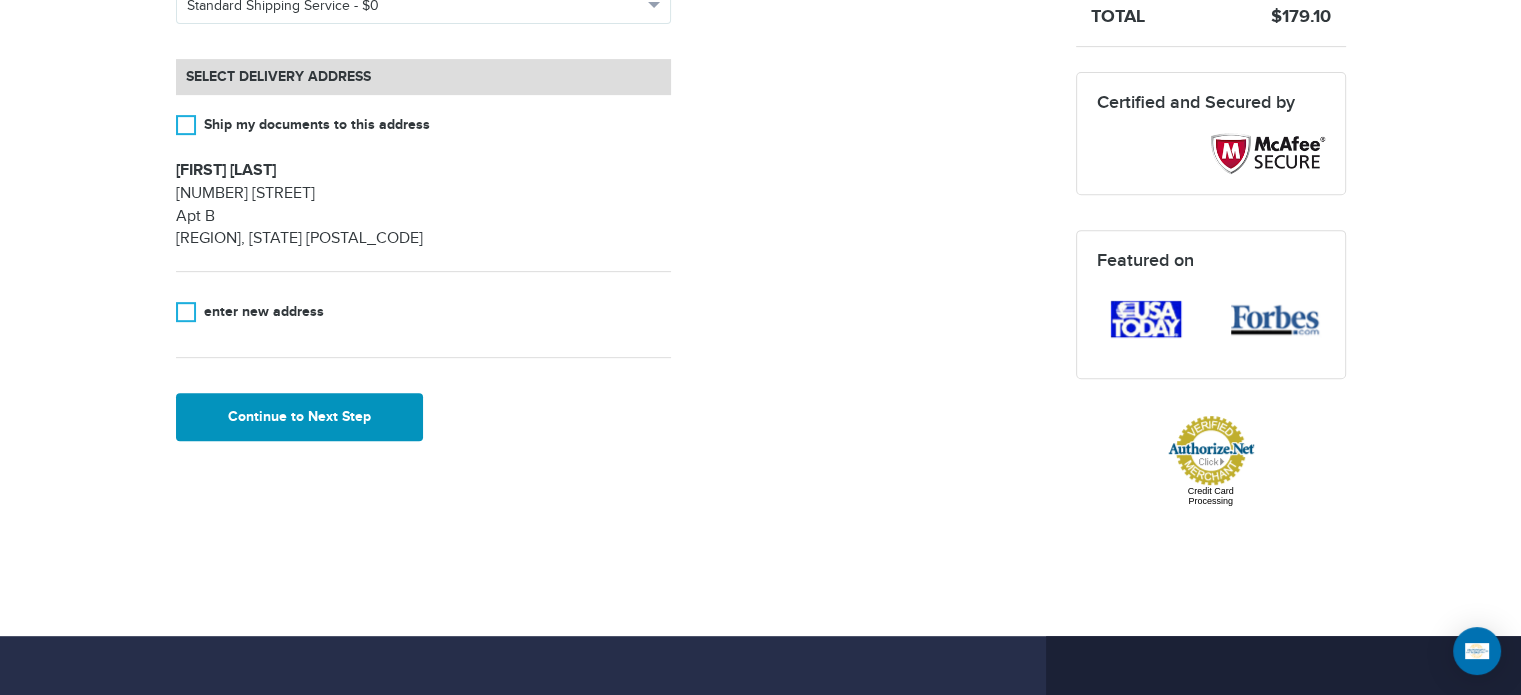 click on "Continue to Next Step" at bounding box center [300, 417] 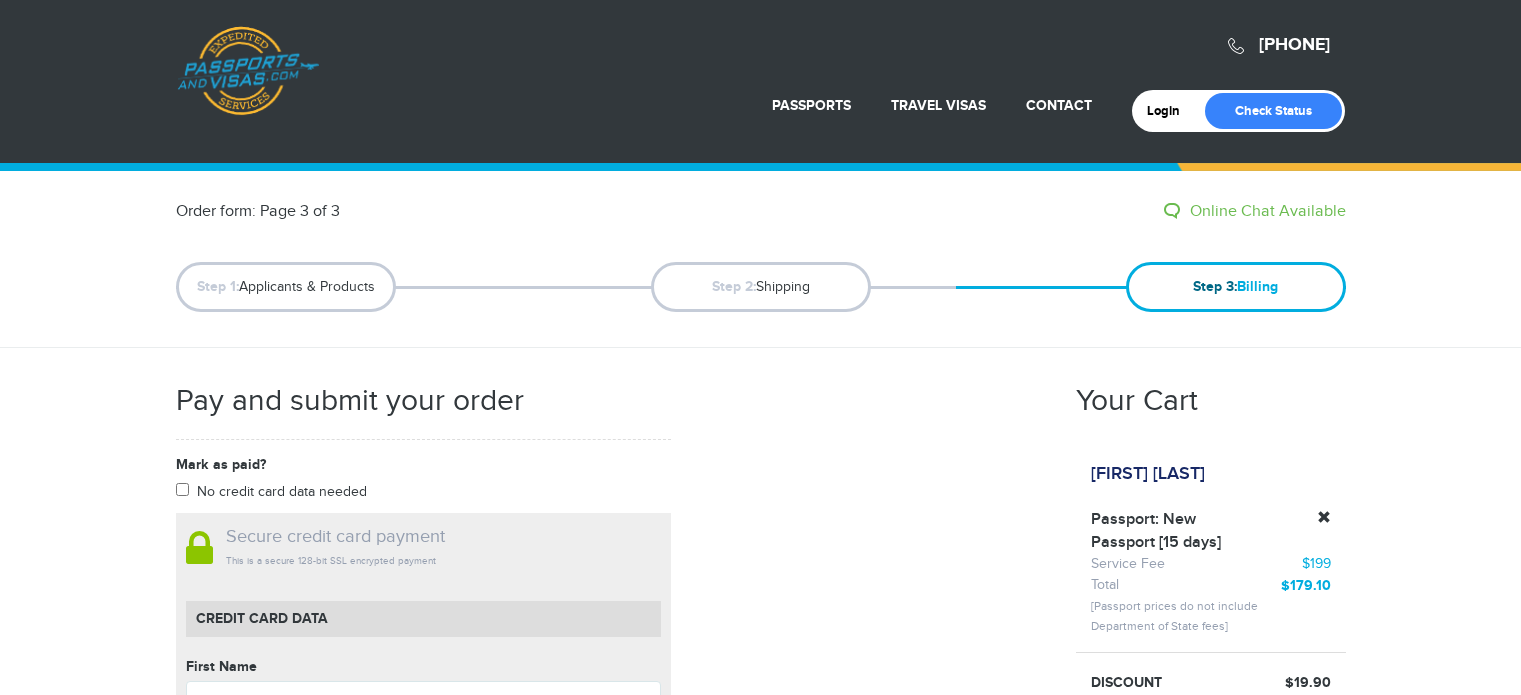 scroll, scrollTop: 0, scrollLeft: 0, axis: both 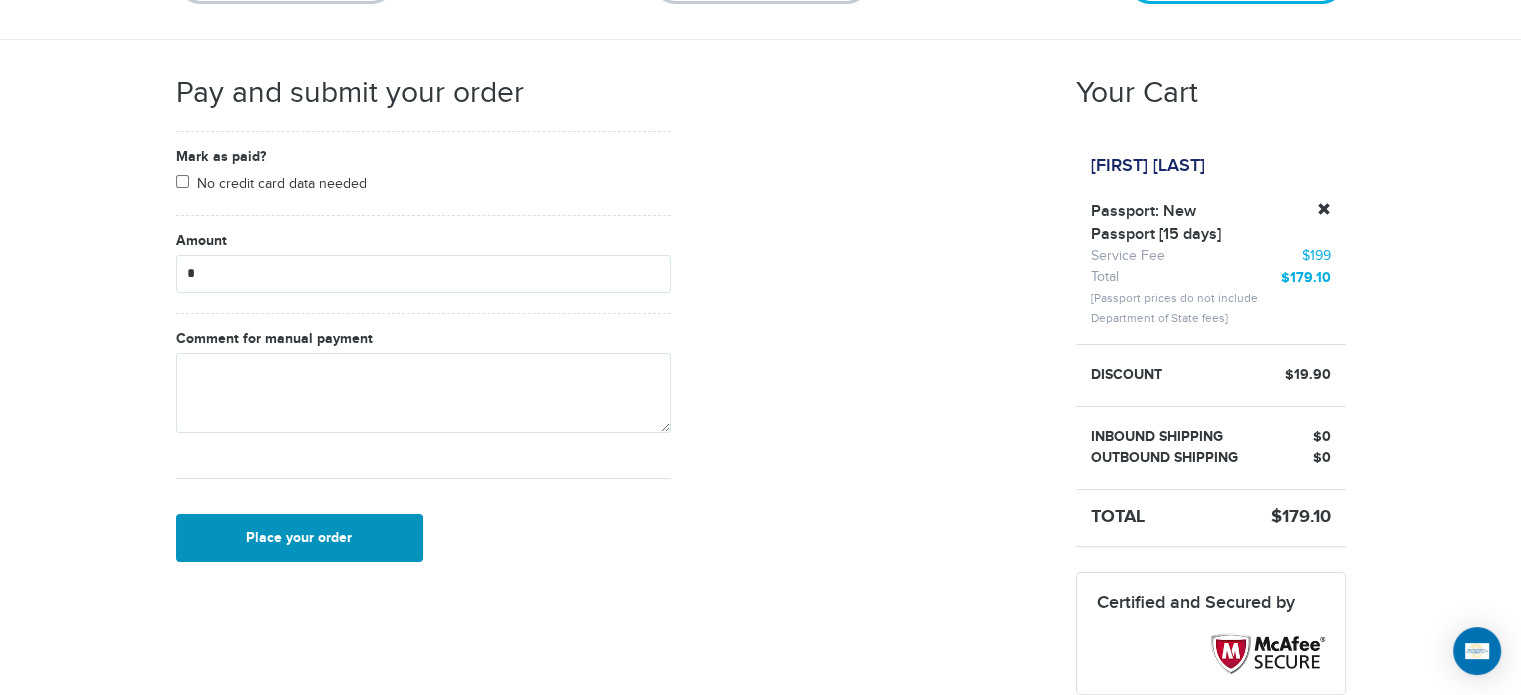 click on "Place your order" at bounding box center [300, 538] 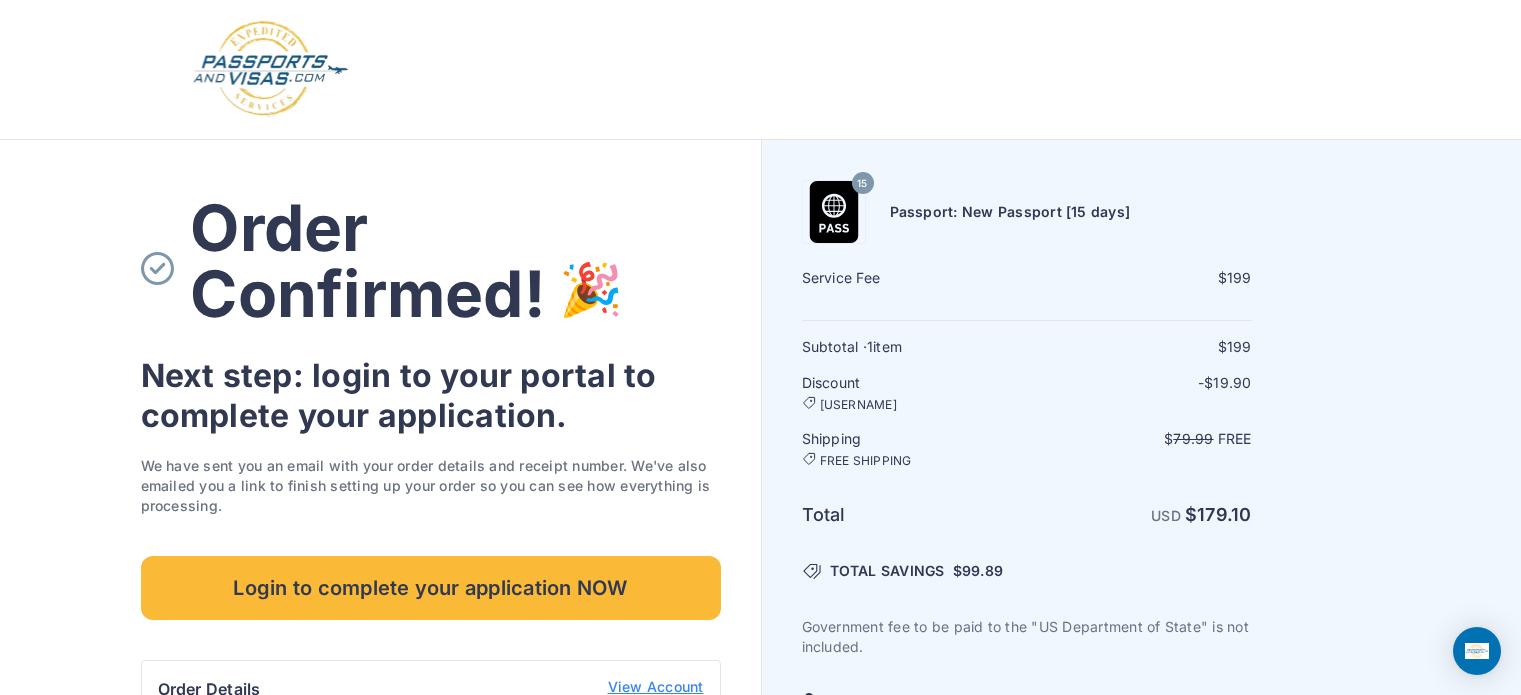 scroll, scrollTop: 0, scrollLeft: 0, axis: both 